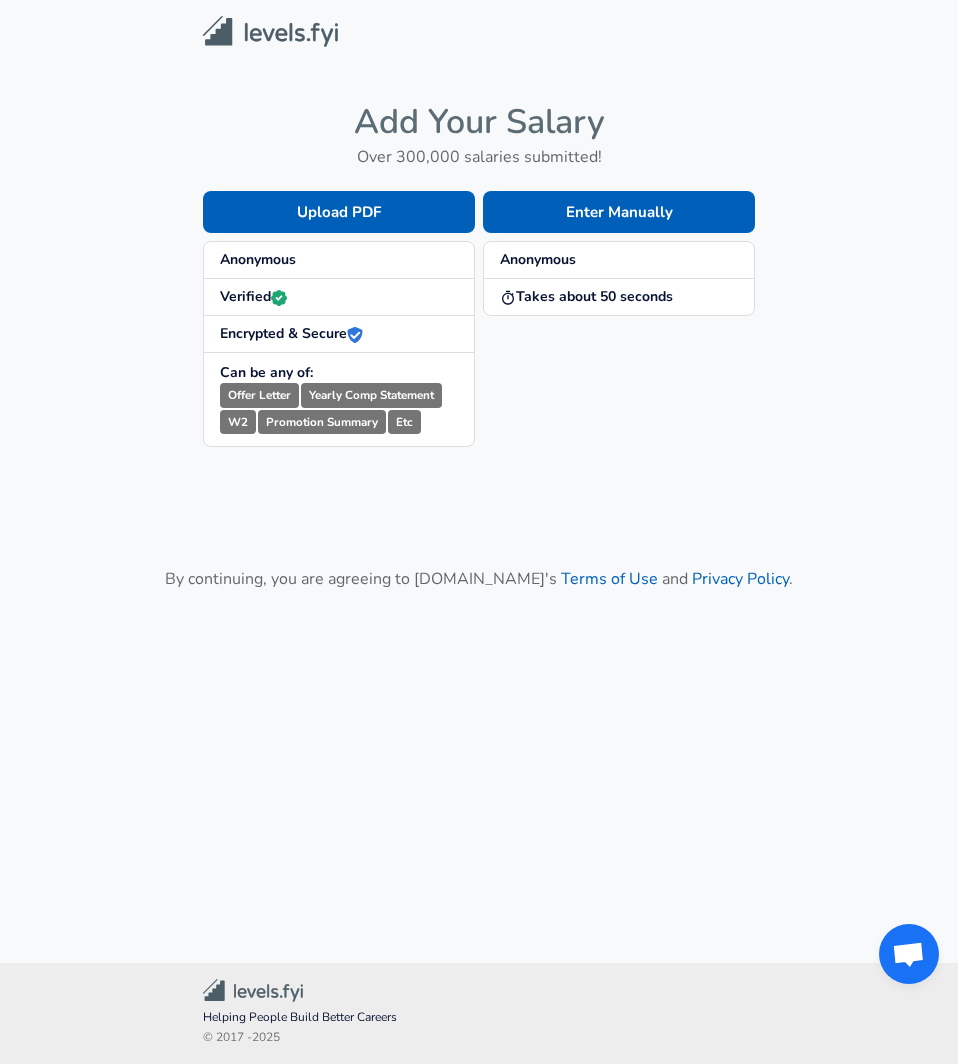 scroll, scrollTop: 0, scrollLeft: 0, axis: both 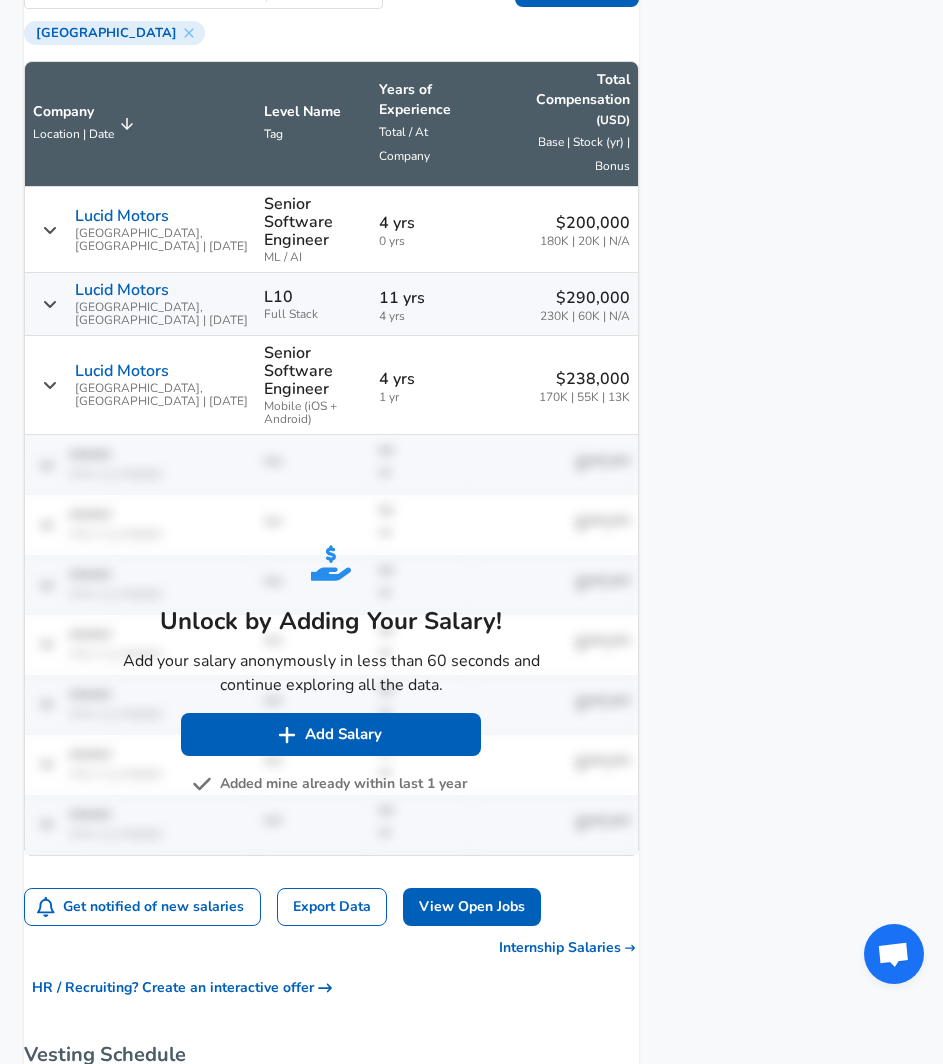 click on "Added mine already within last 1 year" at bounding box center [331, 784] 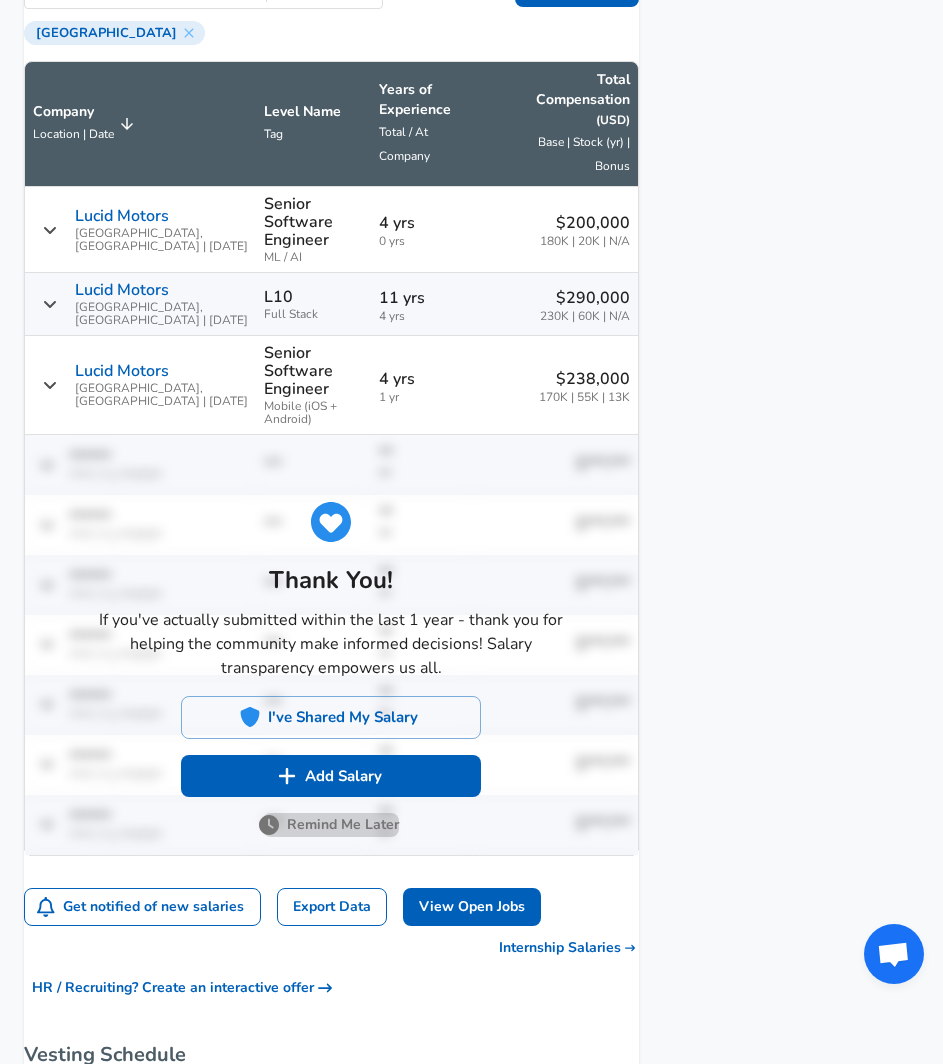click on "Remind Me Later" at bounding box center [331, 825] 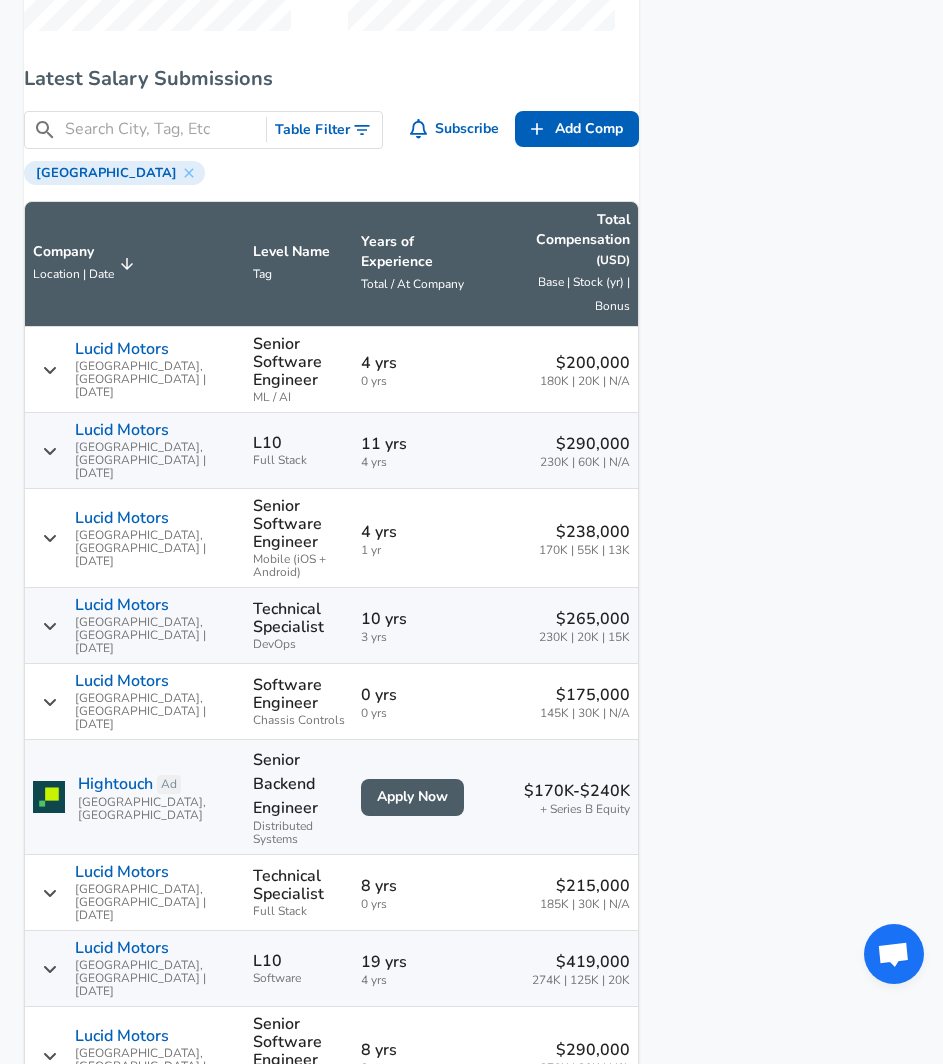 scroll, scrollTop: 1251, scrollLeft: 0, axis: vertical 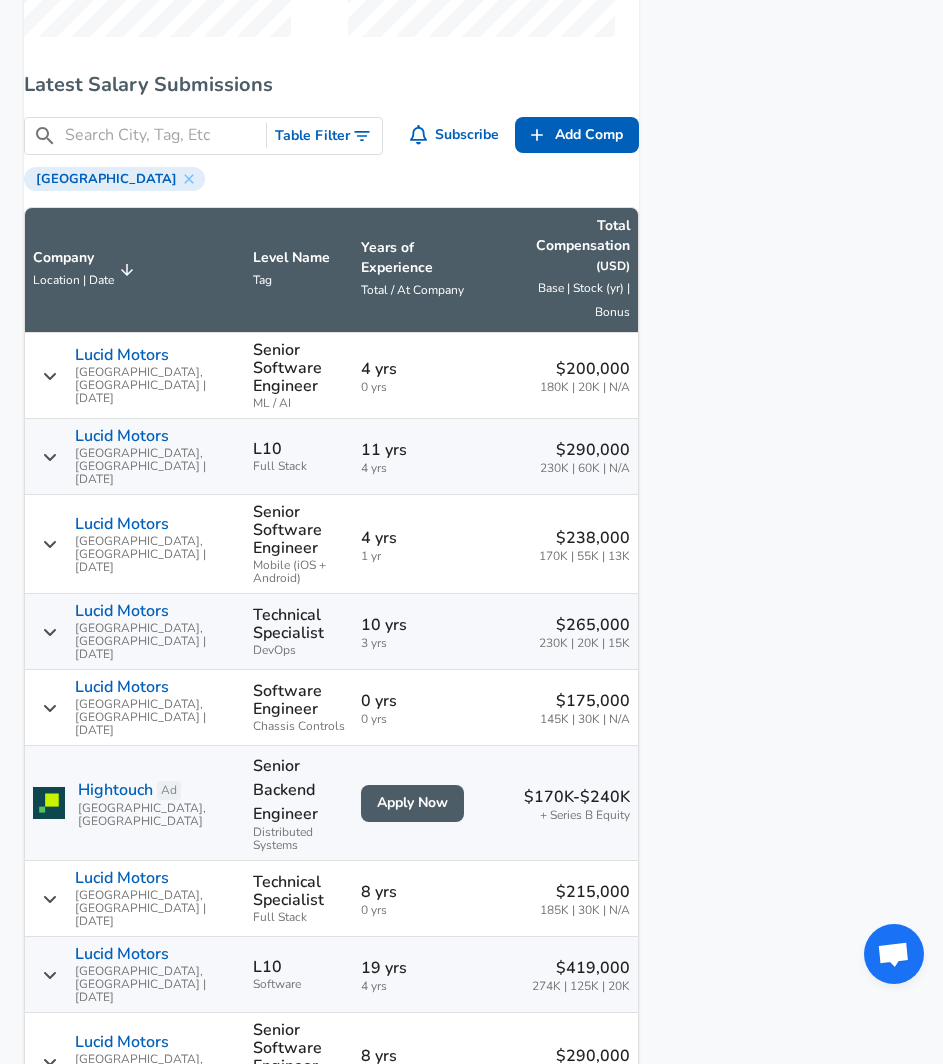 click on "Table Filter" at bounding box center (324, 136) 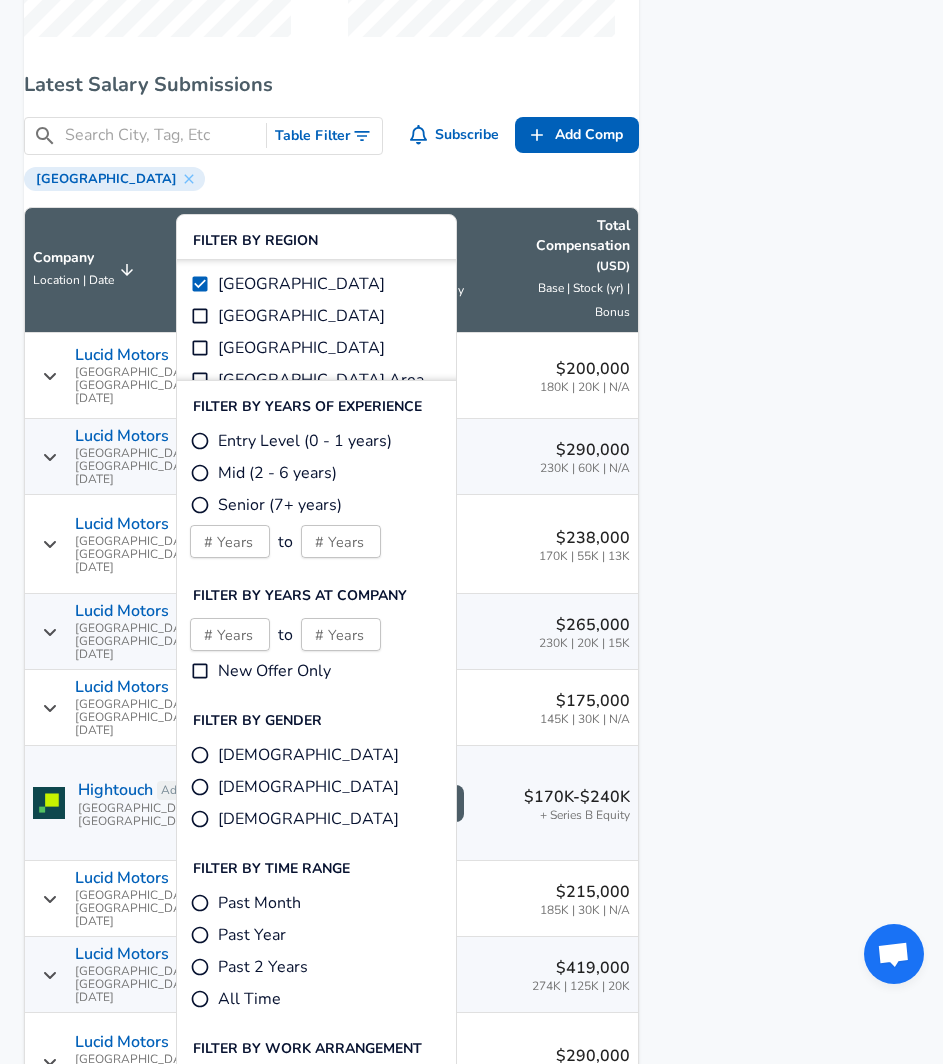 click on "Entry Level (0 - 1 years)" at bounding box center (305, 441) 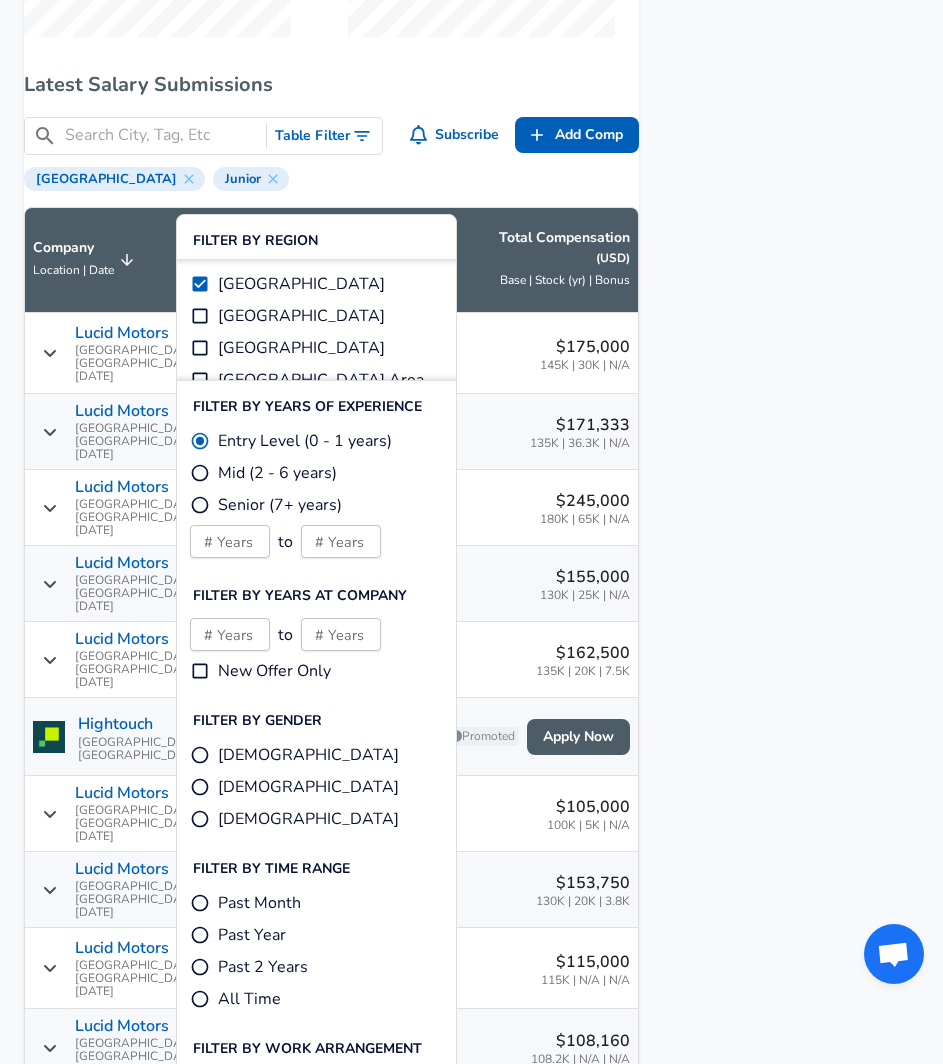 click on "Featured Jobs Software Engineer, Distributed Systems Hightouch  •  [GEOGRAPHIC_DATA], [US_STATE], [GEOGRAPHIC_DATA]   • Ad Data Center Systems Engineer Commscope  •  [GEOGRAPHIC_DATA], [GEOGRAPHIC_DATA]   • Ad Principal DevOps Engineer Turbineone  •  [GEOGRAPHIC_DATA], [US_STATE], [GEOGRAPHIC_DATA]   • Ad Principal Engineer- Java Business Process Model(JBPM) Verizon  •  [GEOGRAPHIC_DATA], [GEOGRAPHIC_DATA]   Senior Software Engineer, Rights & Guidelines Roblox  •  [GEOGRAPHIC_DATA], [GEOGRAPHIC_DATA], [GEOGRAPHIC_DATA]   See all jobs ➜ Related Companies Tesla Electronic Arts Yelp Grubhub Pandora See all companies ➜ Other Resources End of Year Pay Report Calculate Total Comp" at bounding box center [779, 723] 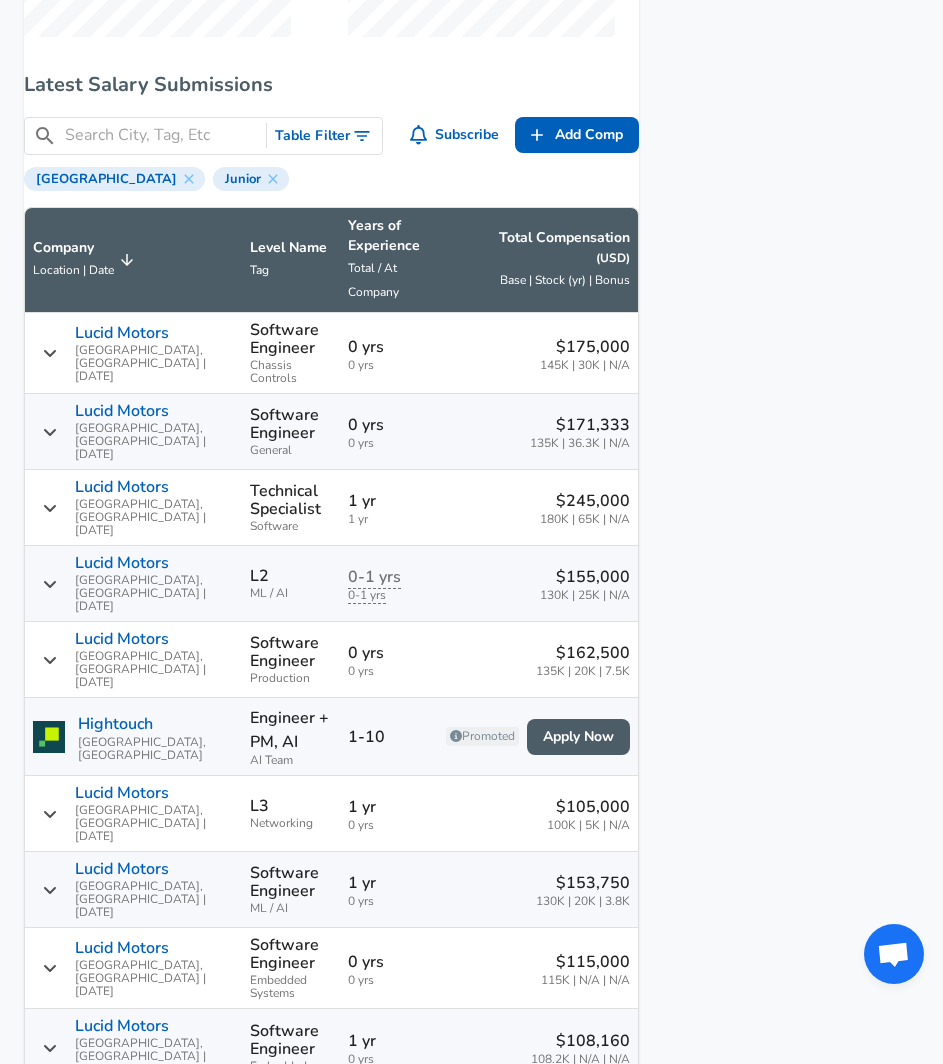 click on "0    yrs   0    yrs" at bounding box center (388, 353) 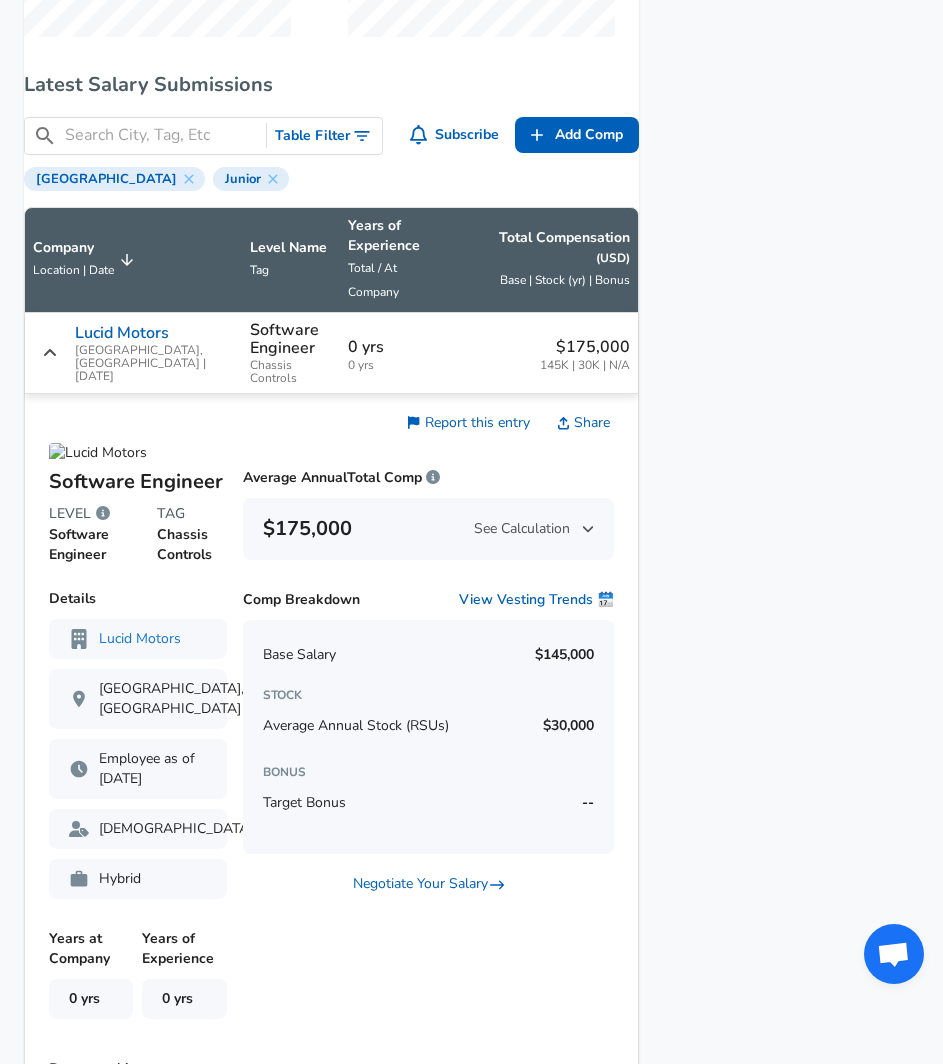 click on "0    yrs   0    yrs" at bounding box center [388, 353] 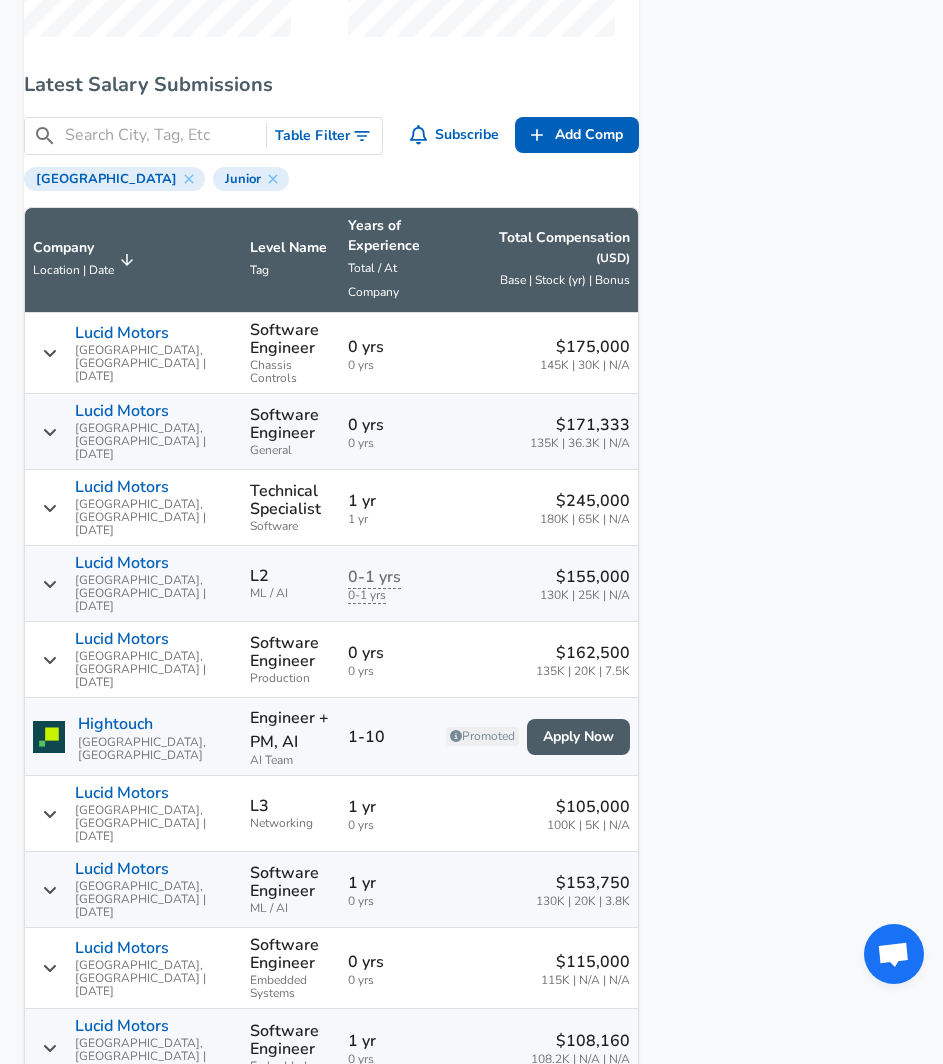 click on "0    yrs   0    yrs" at bounding box center (388, 353) 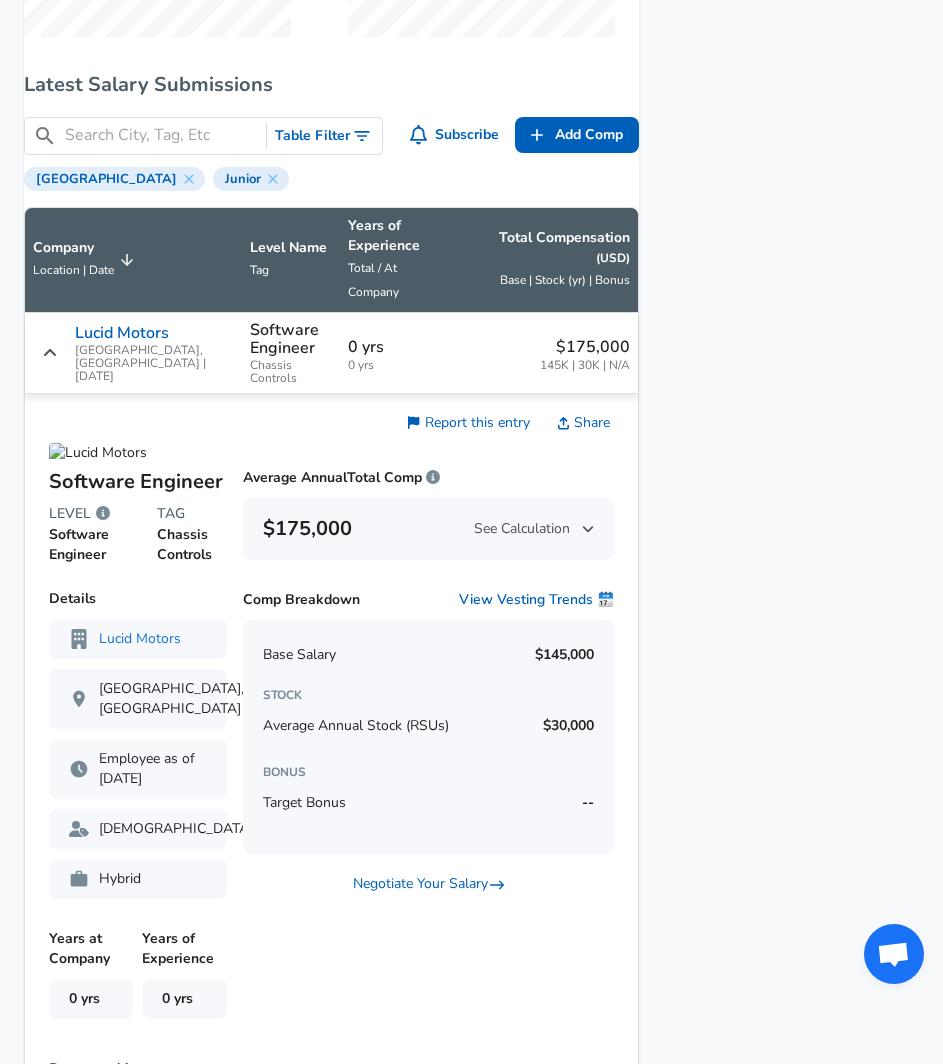 click on "0    yrs" at bounding box center [388, 347] 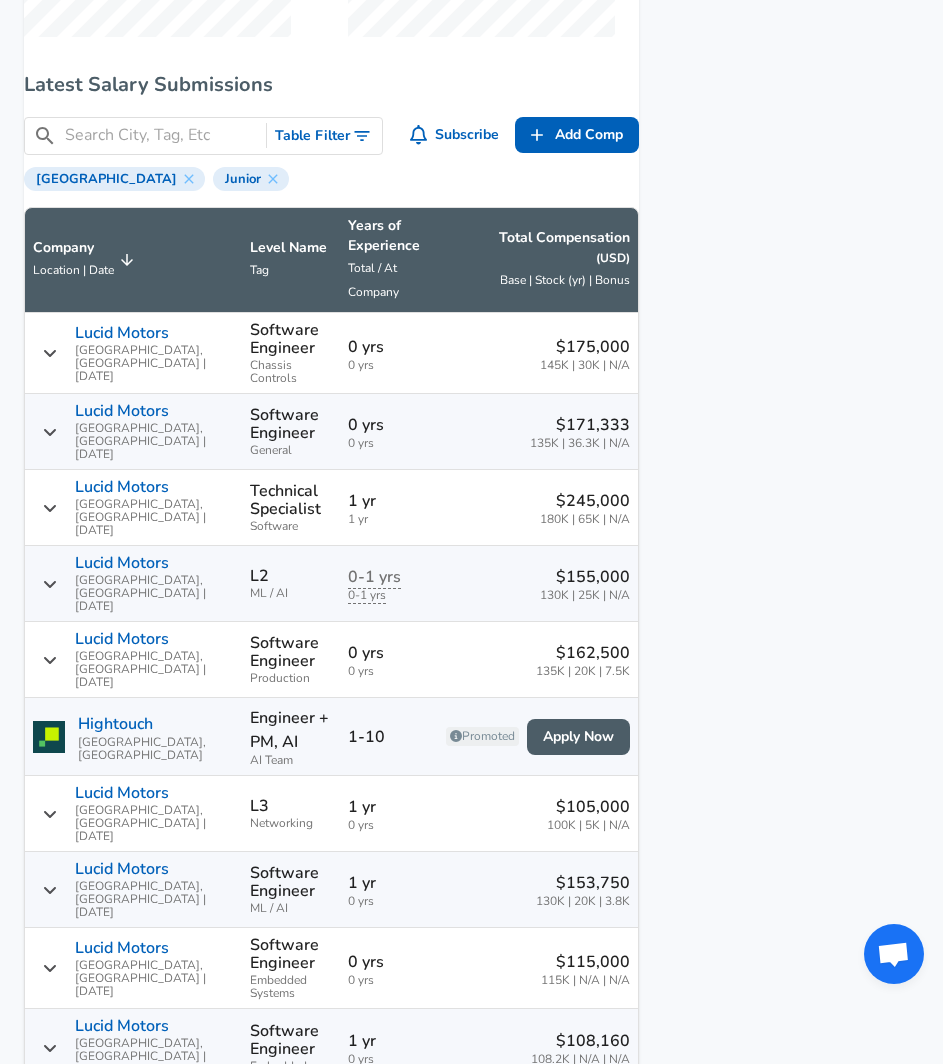 click on "0    yrs" at bounding box center (388, 347) 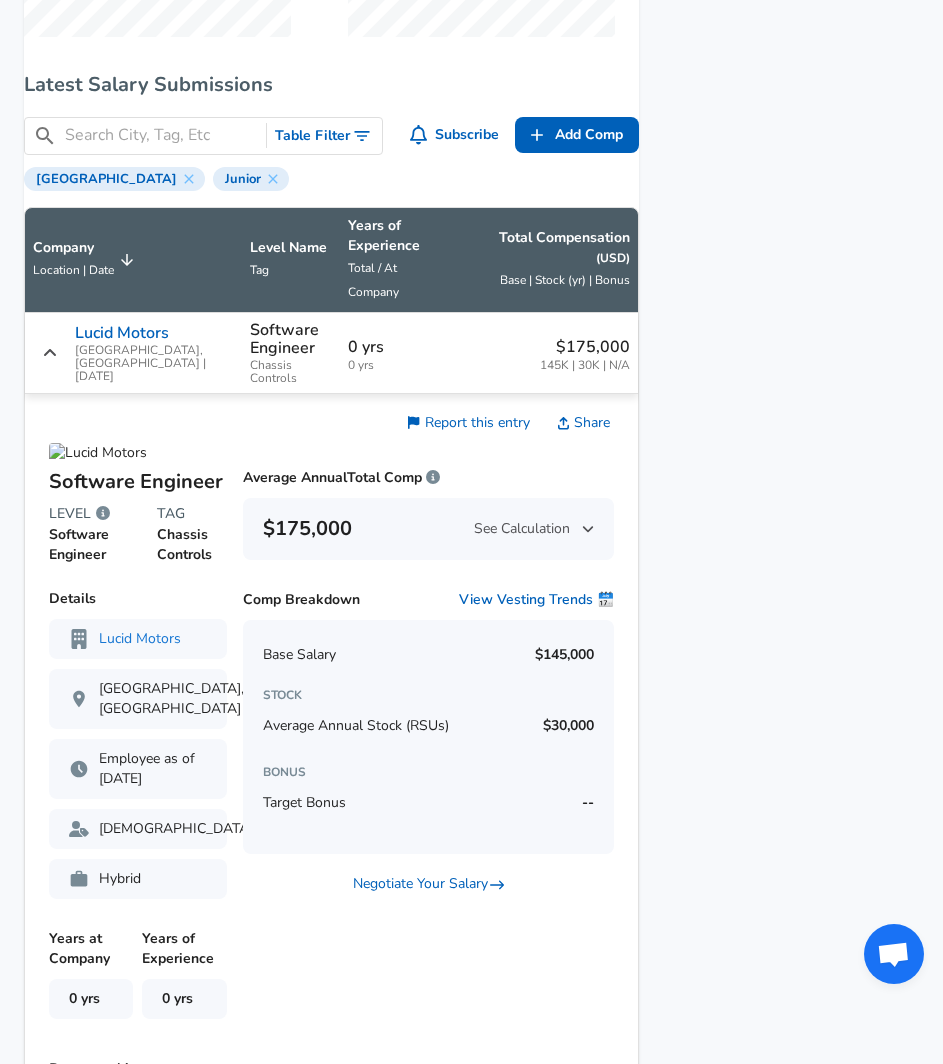 click on "0    yrs" at bounding box center [388, 347] 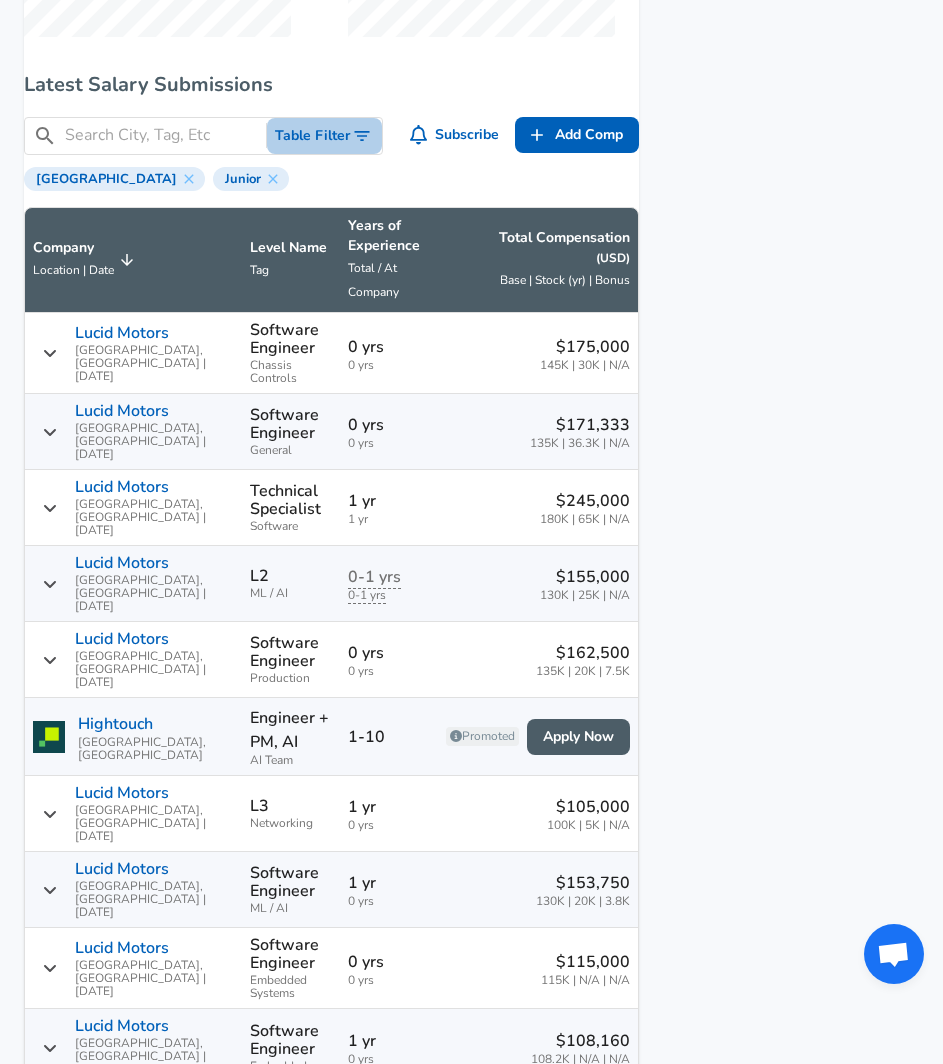 click on "Table Filter" at bounding box center [324, 136] 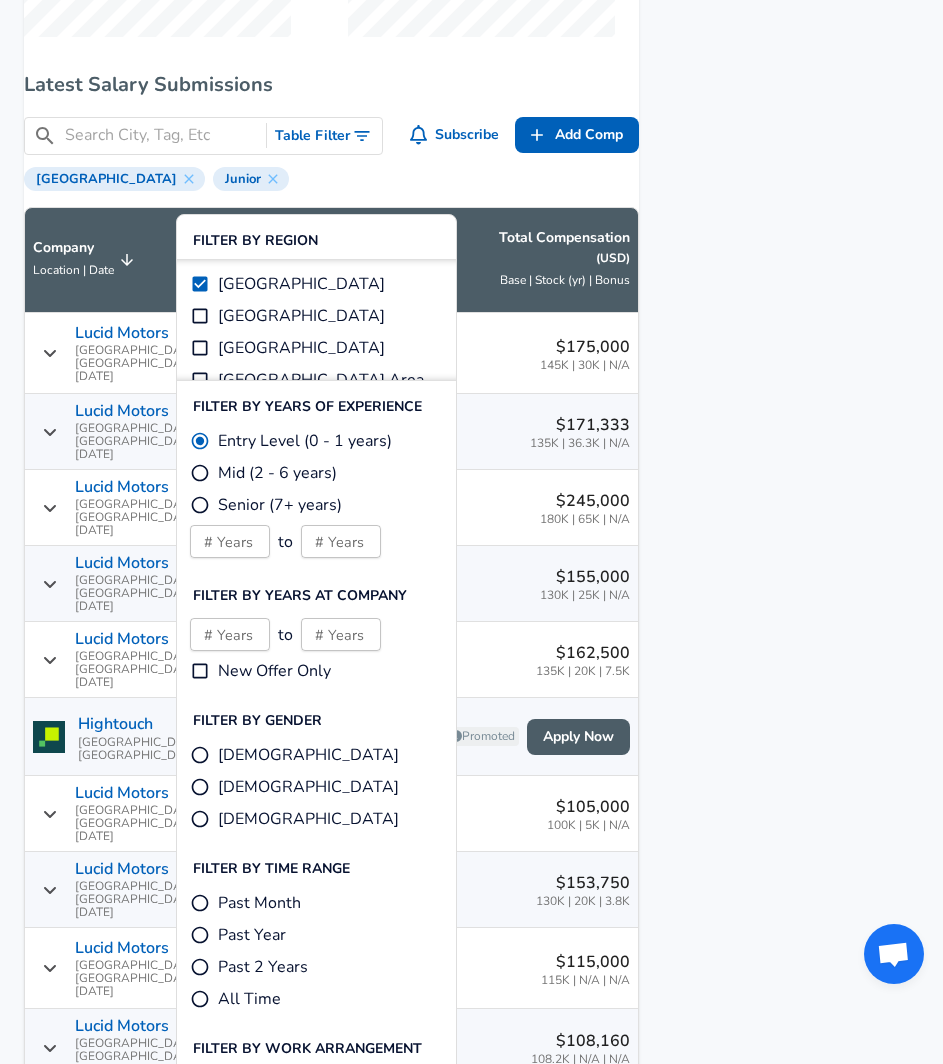 click on "Featured Jobs Software Engineer, Distributed Systems Hightouch  •  [GEOGRAPHIC_DATA], [US_STATE], [GEOGRAPHIC_DATA]   • Ad Data Center Systems Engineer Commscope  •  [GEOGRAPHIC_DATA], [GEOGRAPHIC_DATA]   • Ad Principal DevOps Engineer Turbineone  •  [GEOGRAPHIC_DATA], [US_STATE], [GEOGRAPHIC_DATA]   • Ad Principal Engineer- Java Business Process Model(JBPM) Verizon  •  [GEOGRAPHIC_DATA], [GEOGRAPHIC_DATA]   Senior Software Engineer, Rights & Guidelines Roblox  •  [GEOGRAPHIC_DATA], [GEOGRAPHIC_DATA], [GEOGRAPHIC_DATA]   See all jobs ➜ Related Companies Tesla Electronic Arts Yelp Grubhub Pandora See all companies ➜ Other Resources End of Year Pay Report Calculate Total Comp" at bounding box center [779, 723] 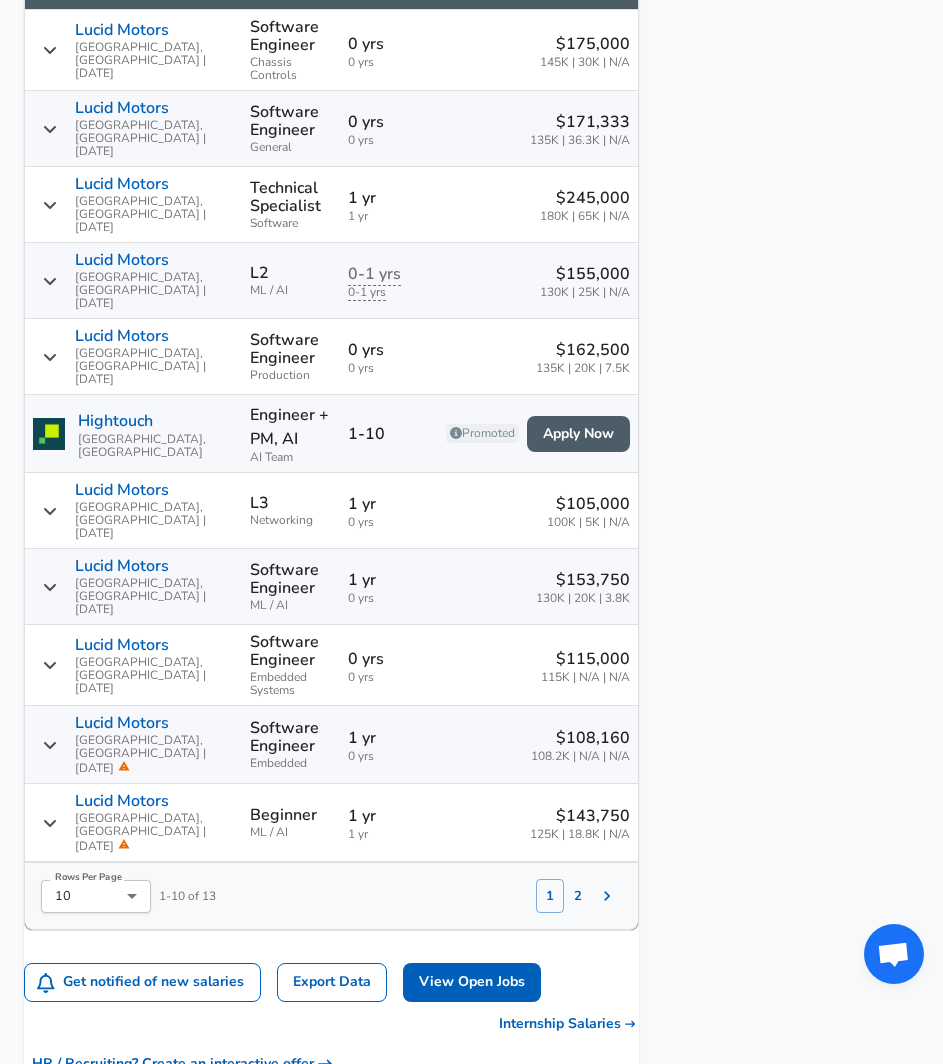 scroll, scrollTop: 1556, scrollLeft: 0, axis: vertical 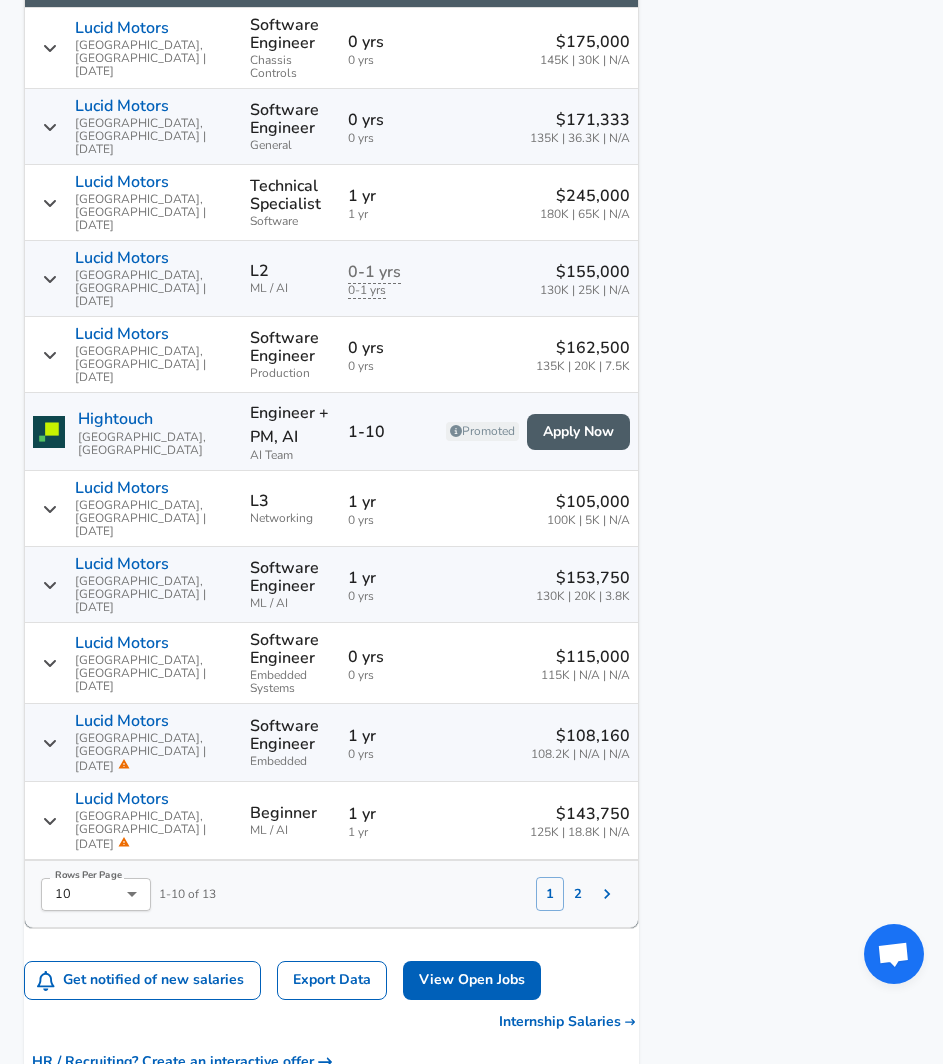 click on "$153,750 130K   |   20K   |   3.8K" at bounding box center (537, 584) 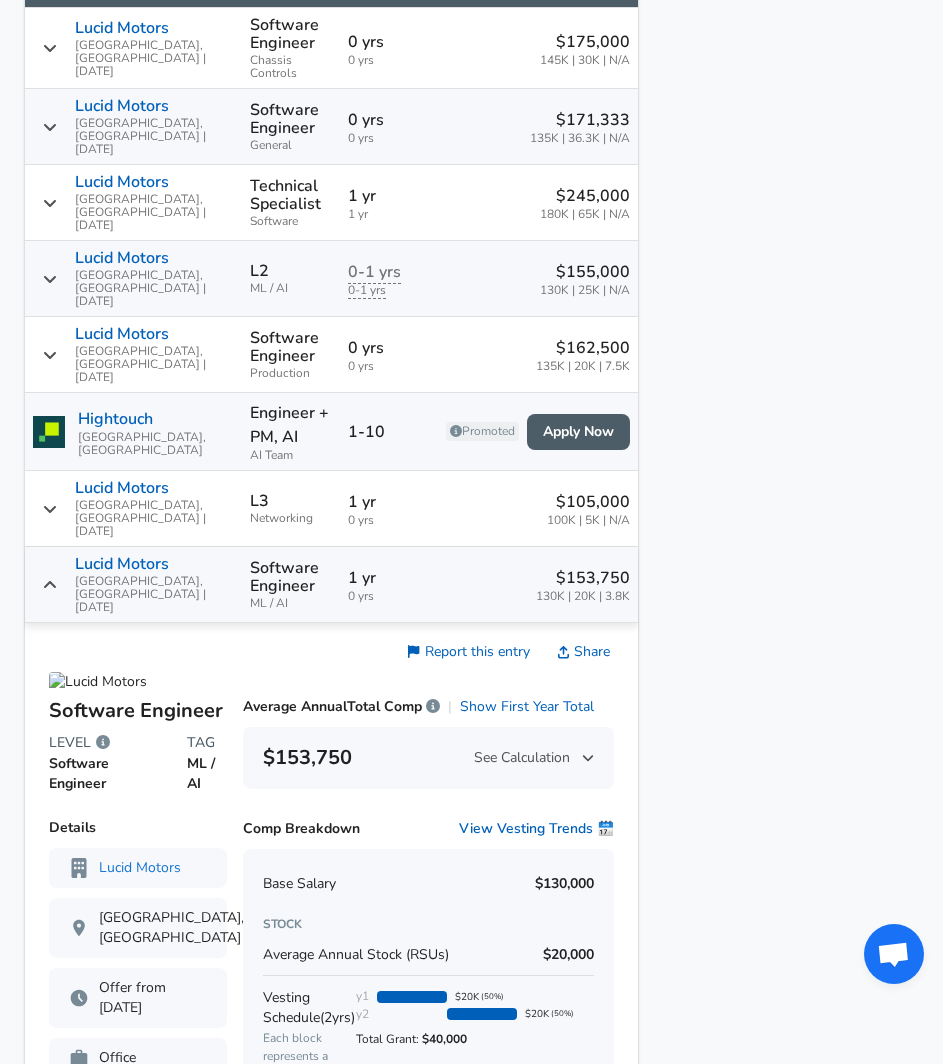 click on "$153,750 130K   |   20K   |   3.8K" at bounding box center (537, 584) 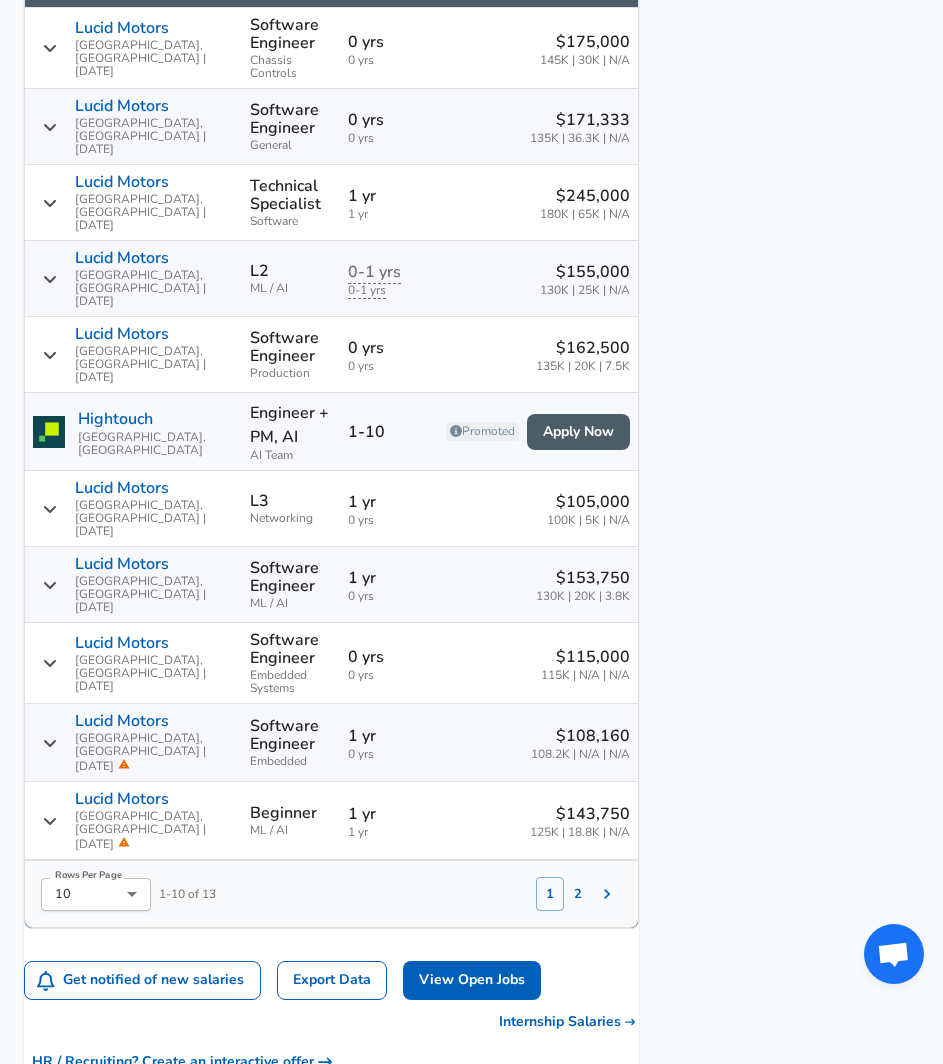 click on "$153,750 130K   |   20K   |   3.8K" at bounding box center [537, 584] 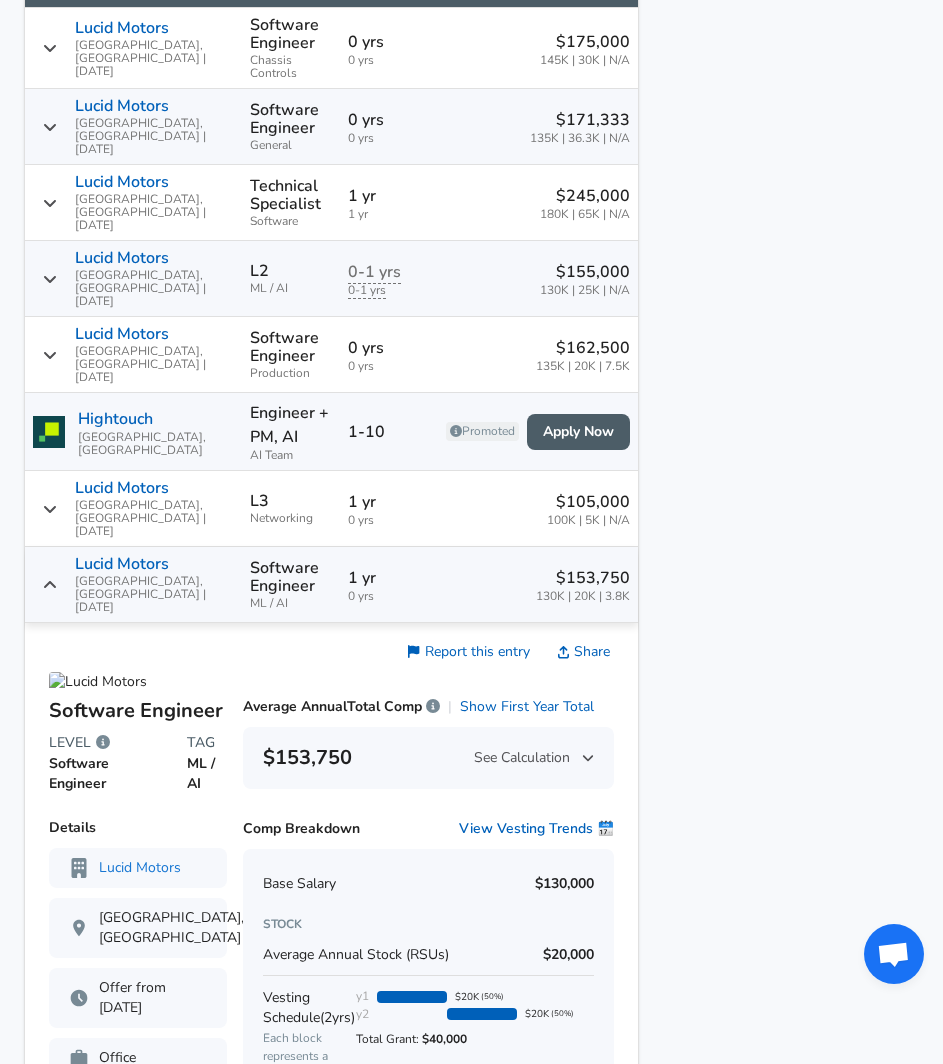 click on "$153,750 130K   |   20K   |   3.8K" at bounding box center [537, 584] 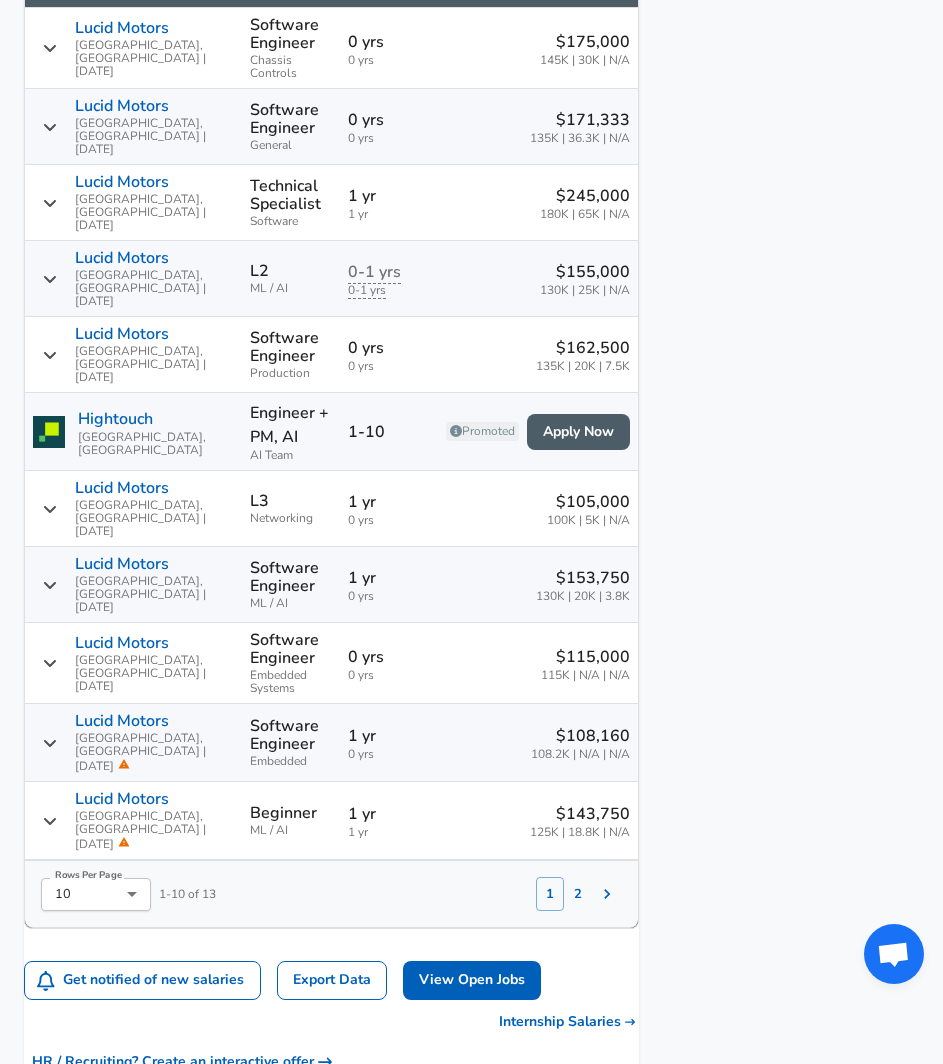 click on "$153,750 130K   |   20K   |   3.8K" at bounding box center [537, 584] 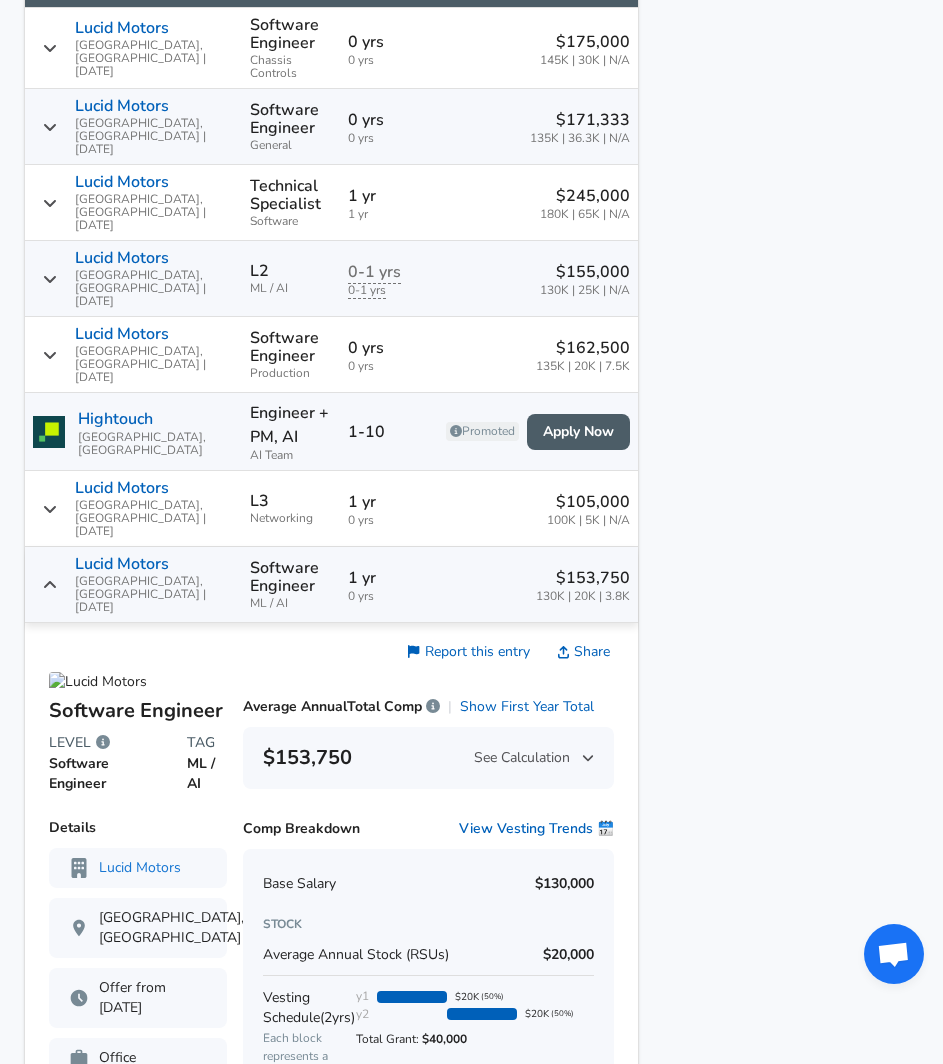 click on "$153,750 130K   |   20K   |   3.8K" at bounding box center [537, 584] 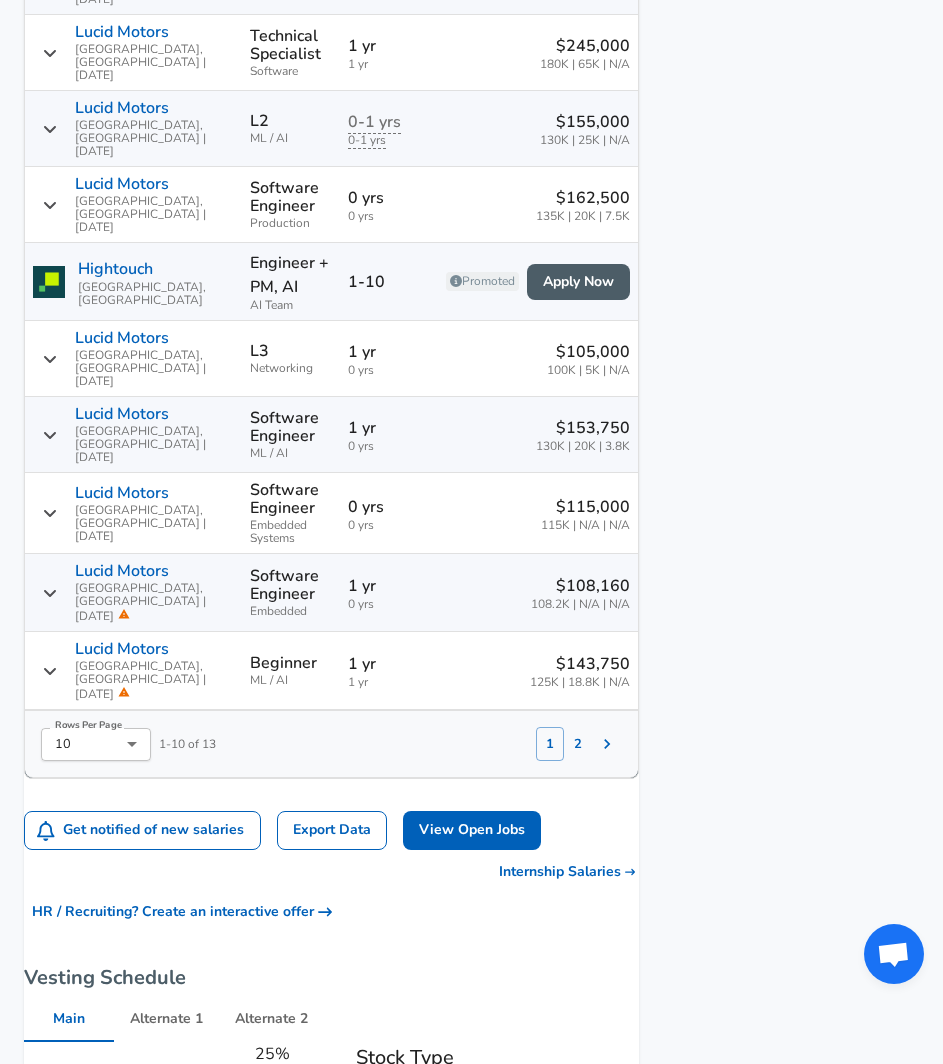 scroll, scrollTop: 1709, scrollLeft: 0, axis: vertical 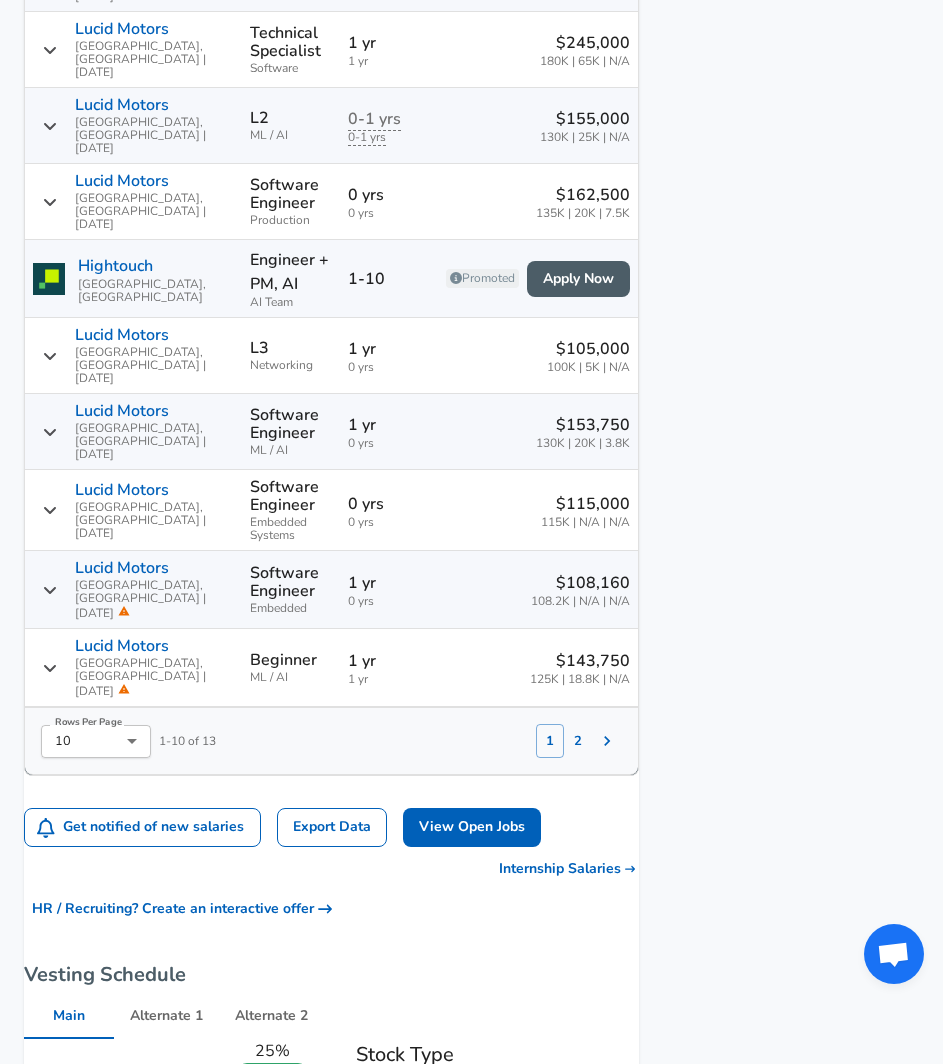 click on "2" at bounding box center (578, 741) 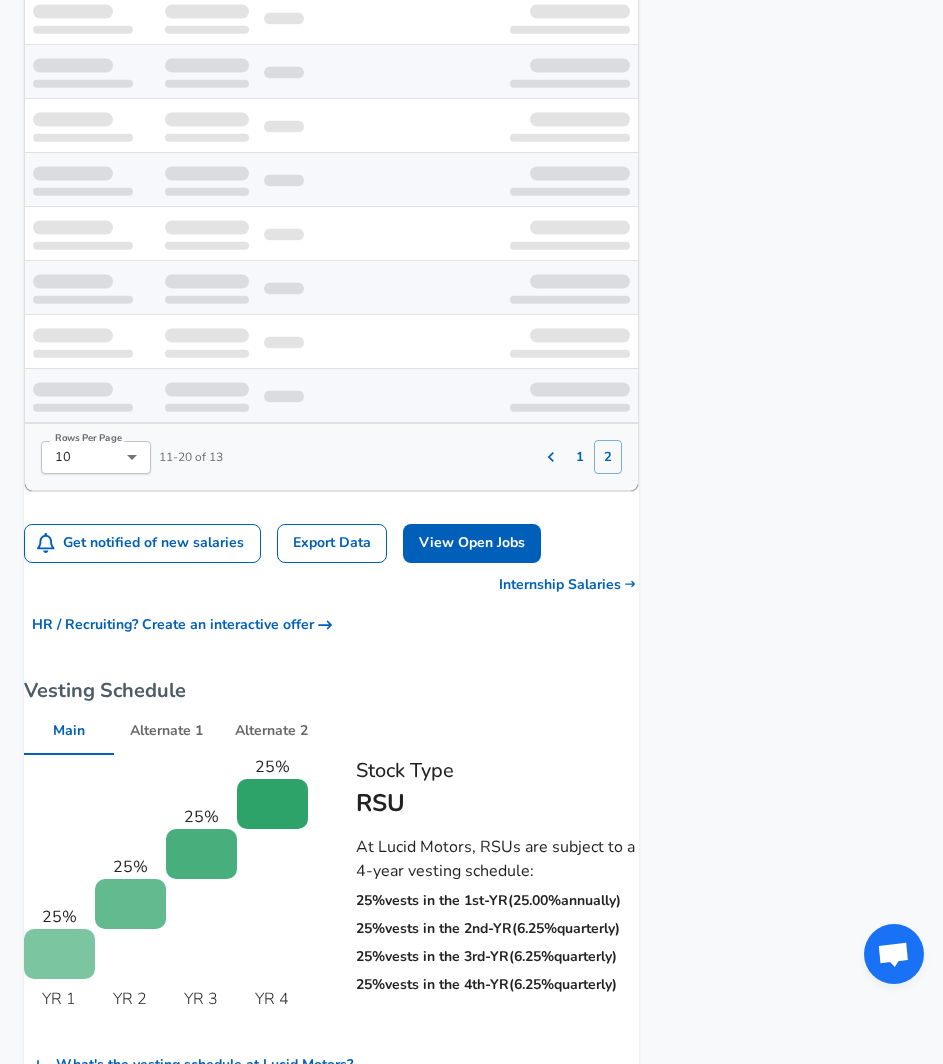 scroll, scrollTop: 1502, scrollLeft: 0, axis: vertical 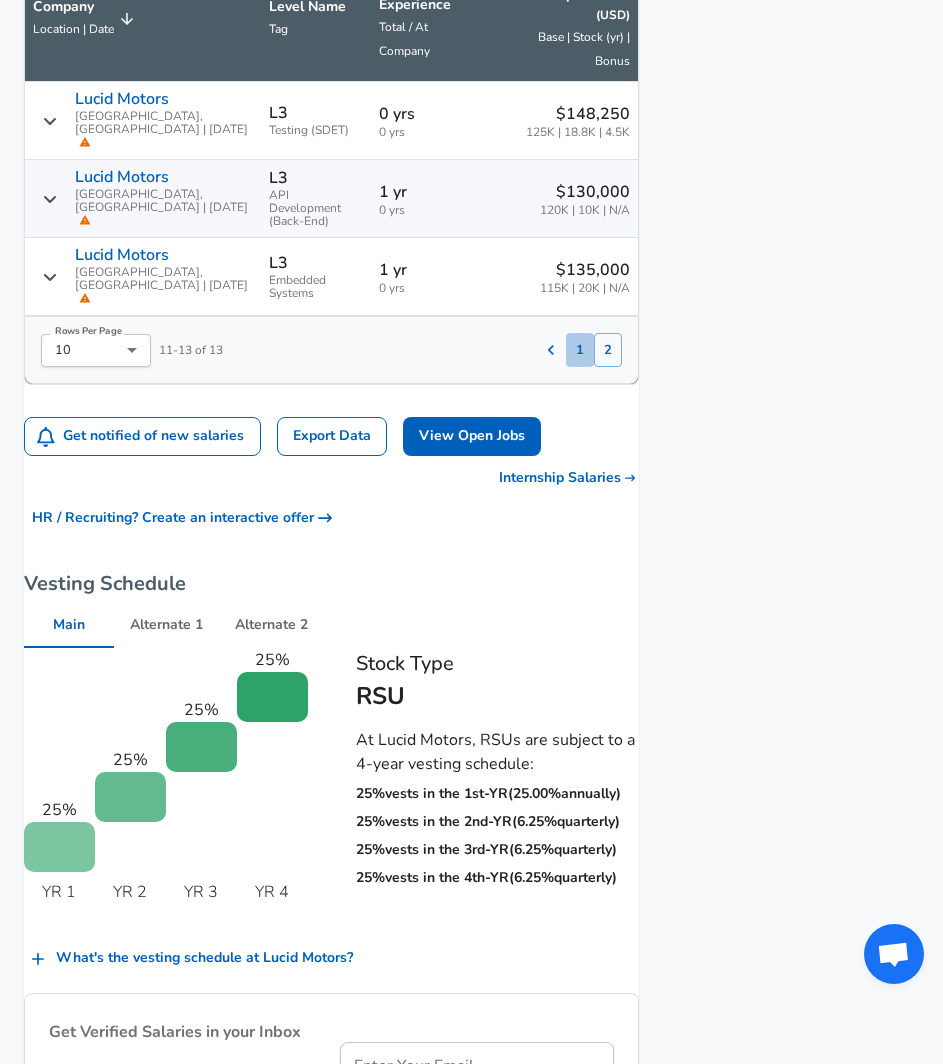 click on "1" at bounding box center [580, 350] 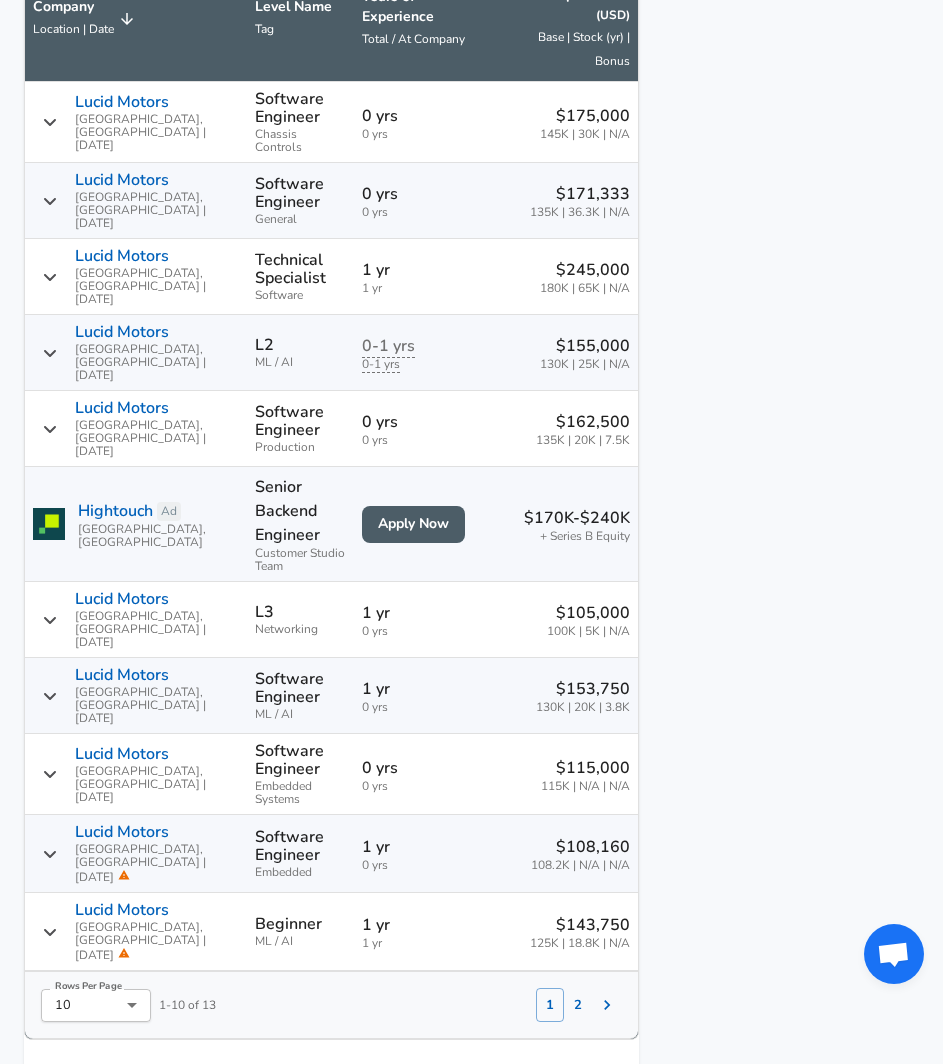 click on "Featured Jobs Software Engineer, Distributed Systems Hightouch  •  [GEOGRAPHIC_DATA], [US_STATE], [GEOGRAPHIC_DATA]   • Ad Data Center Systems Engineer Commscope  •  [GEOGRAPHIC_DATA], [GEOGRAPHIC_DATA]   • Ad Principal DevOps Engineer Turbineone  •  [GEOGRAPHIC_DATA], [US_STATE], [GEOGRAPHIC_DATA]   • Ad Principal Engineer- Java Business Process Model(JBPM) Verizon  •  [GEOGRAPHIC_DATA], [GEOGRAPHIC_DATA]   Senior Software Engineer, Rights & Guidelines Roblox  •  [GEOGRAPHIC_DATA], [GEOGRAPHIC_DATA], [GEOGRAPHIC_DATA]   See all jobs ➜ Related Companies Tesla Electronic Arts Yelp Grubhub Pandora See all companies ➜ Other Resources End of Year Pay Report Calculate Total Comp" at bounding box center (779, 501) 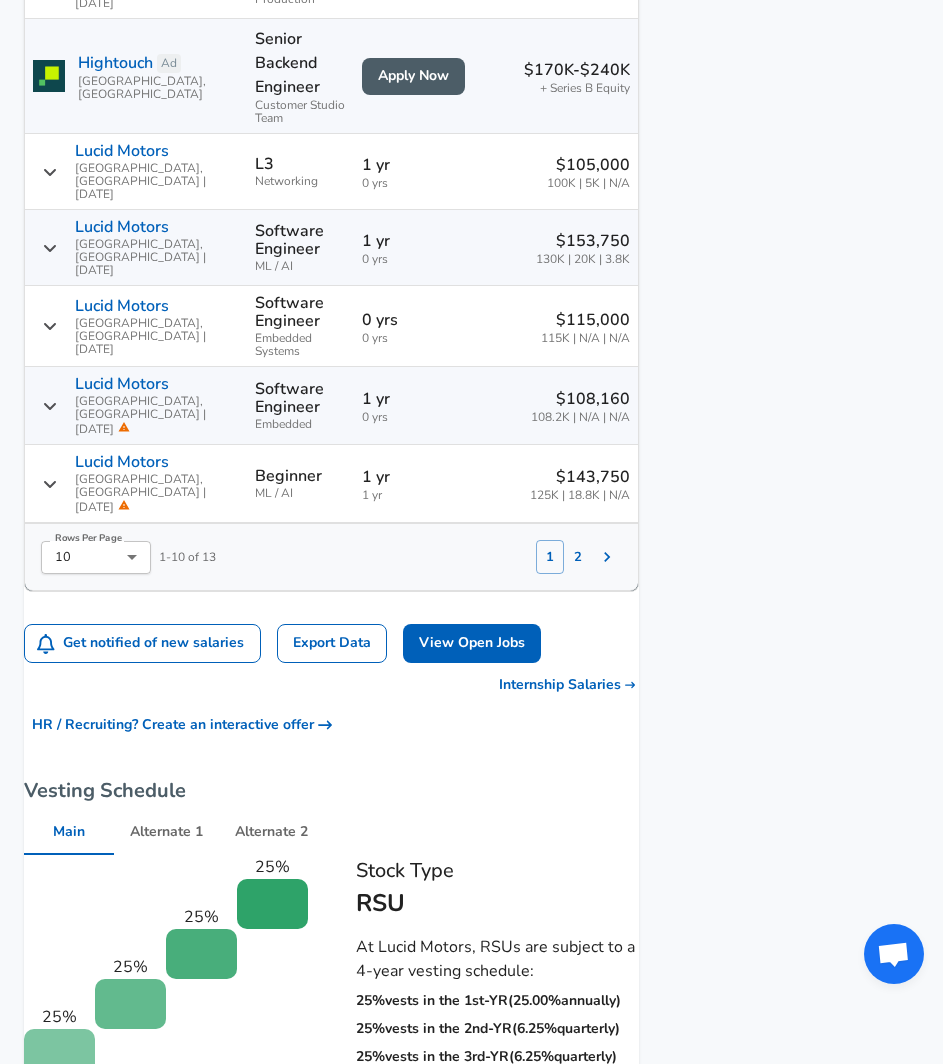 scroll, scrollTop: 1958, scrollLeft: 0, axis: vertical 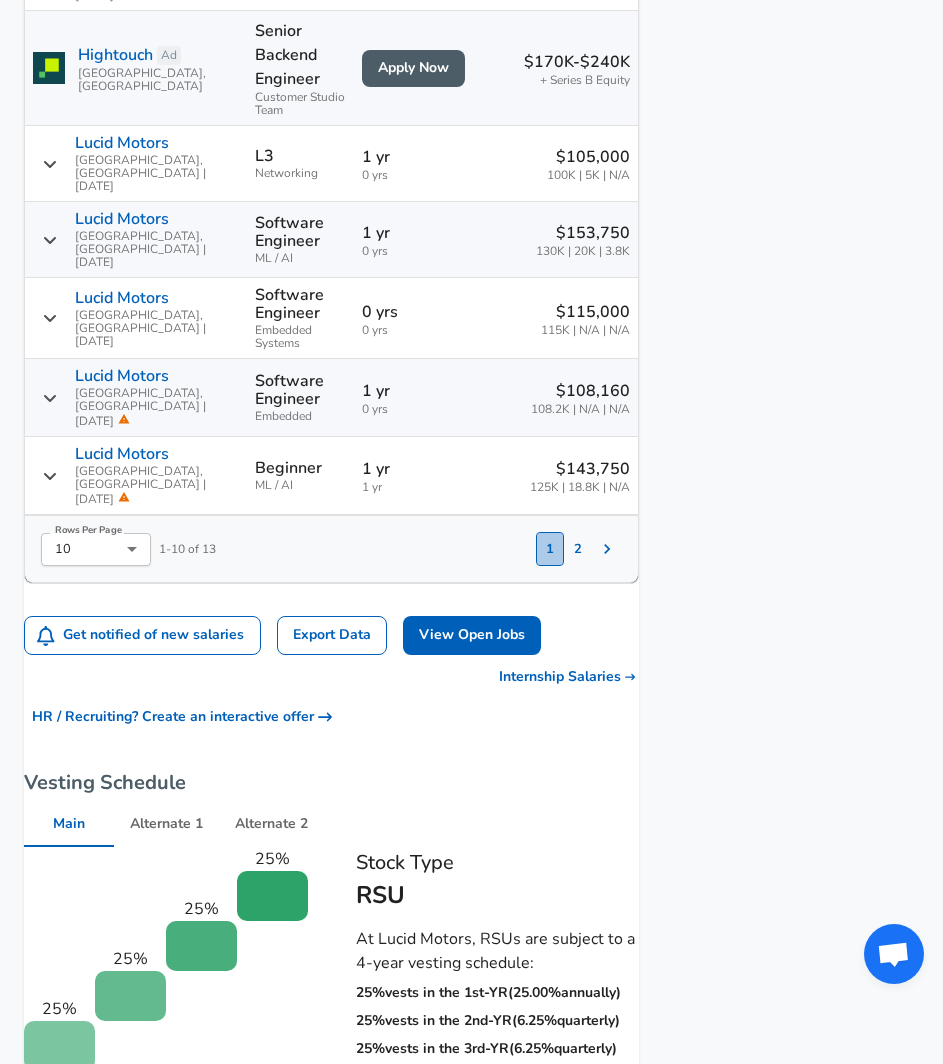 click on "1" at bounding box center (550, 549) 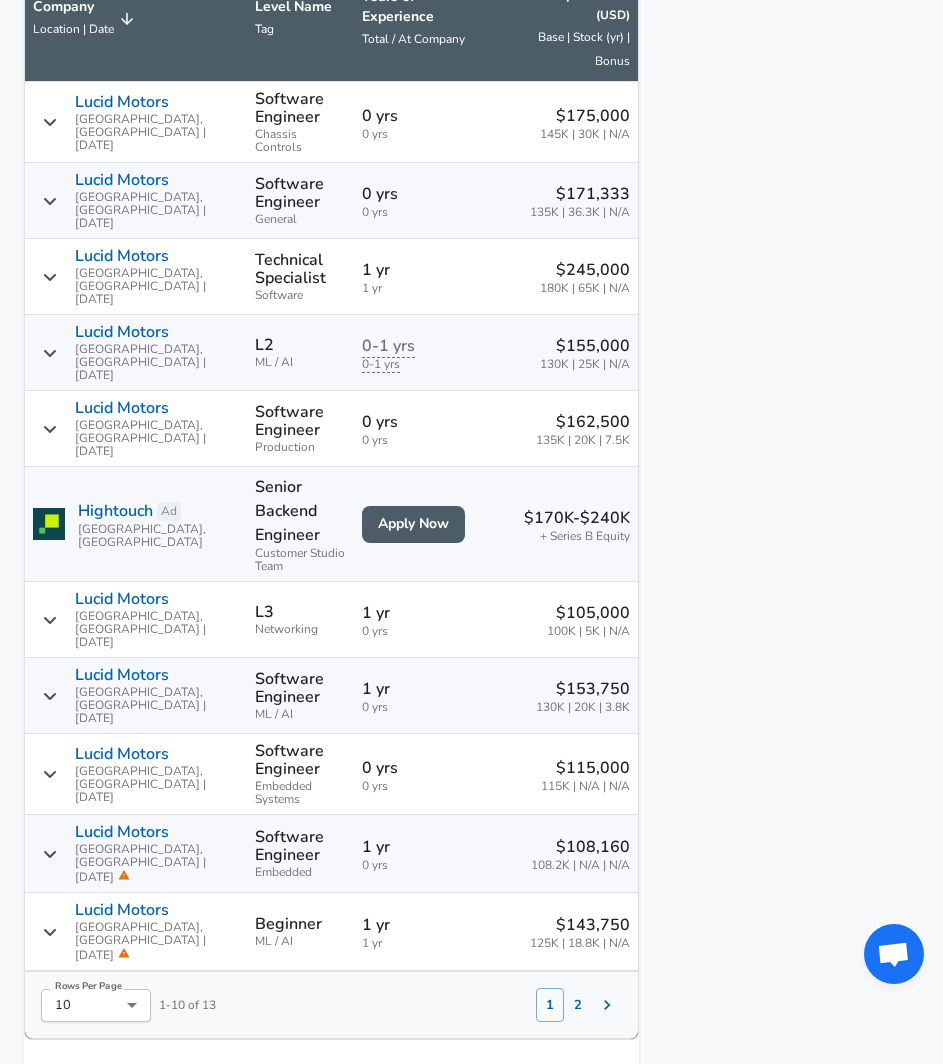 scroll, scrollTop: 1557, scrollLeft: 0, axis: vertical 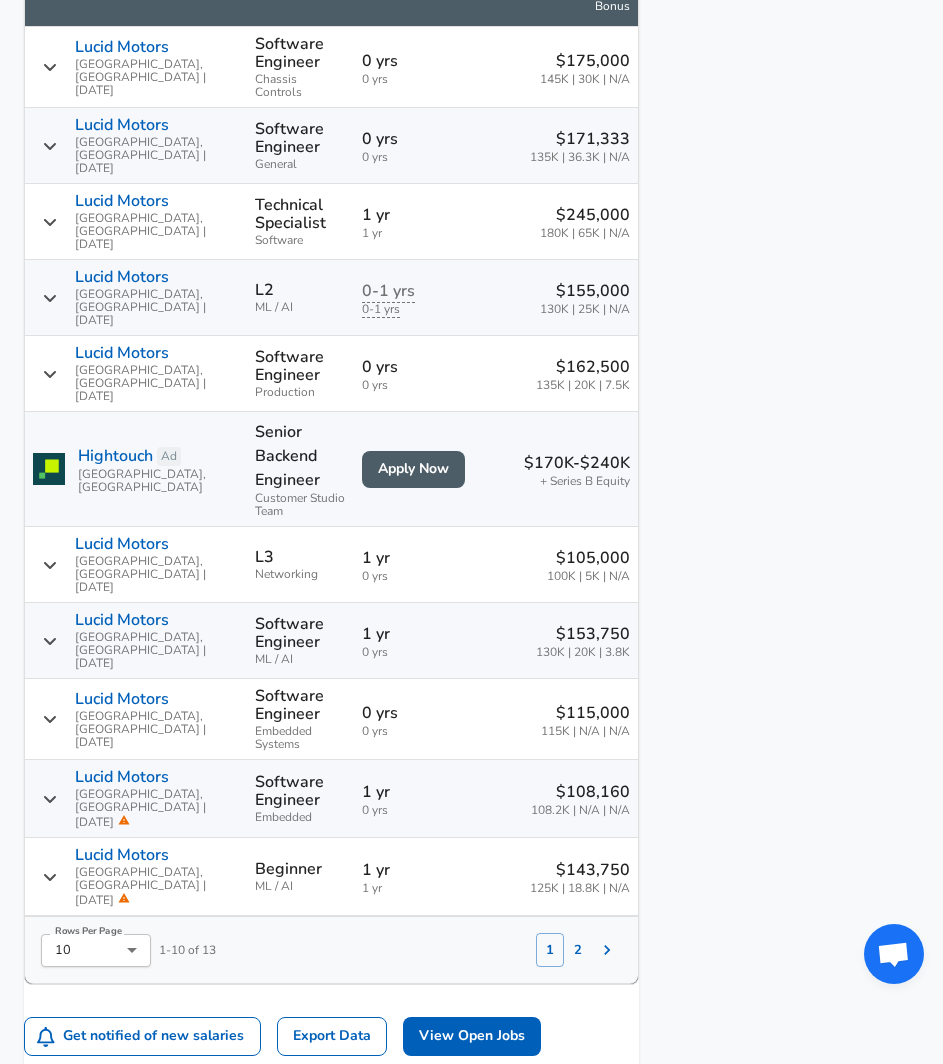 click on "145K   |   30K   |   N/A" at bounding box center [585, 79] 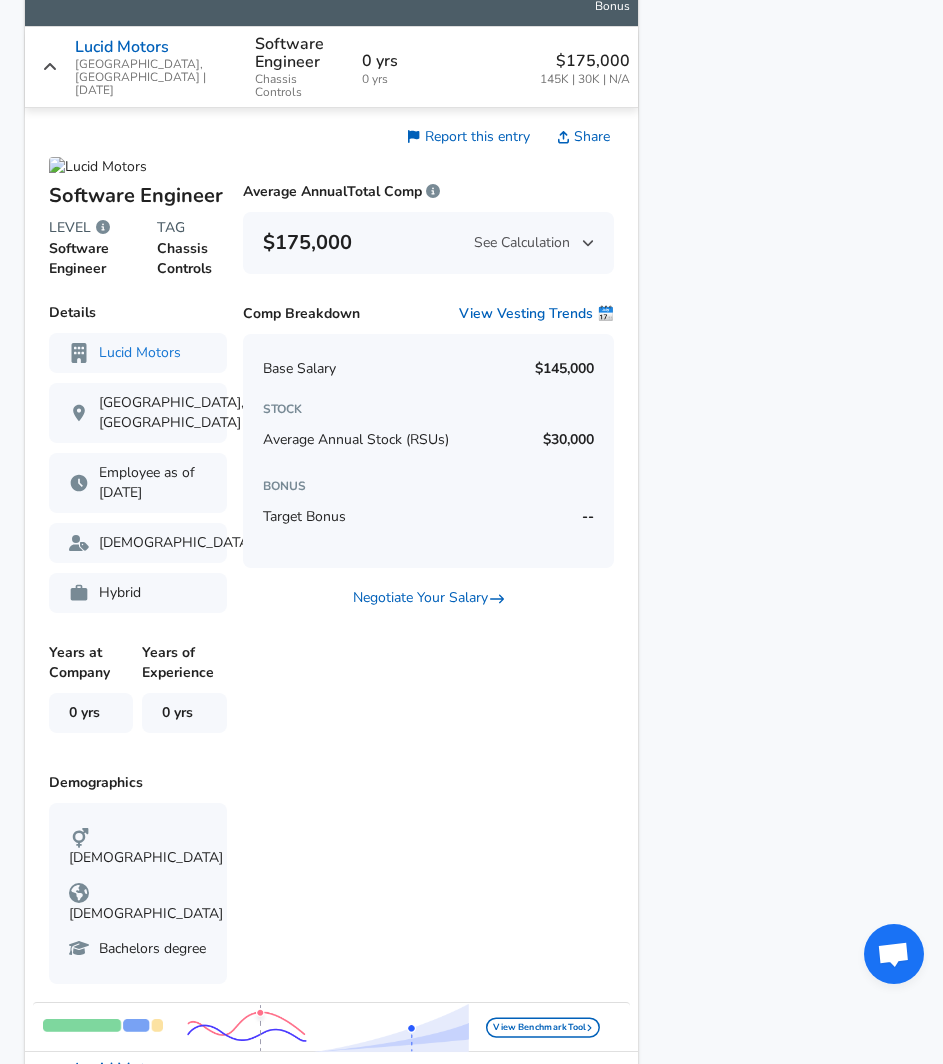 click on "145K   |   30K   |   N/A" at bounding box center [585, 79] 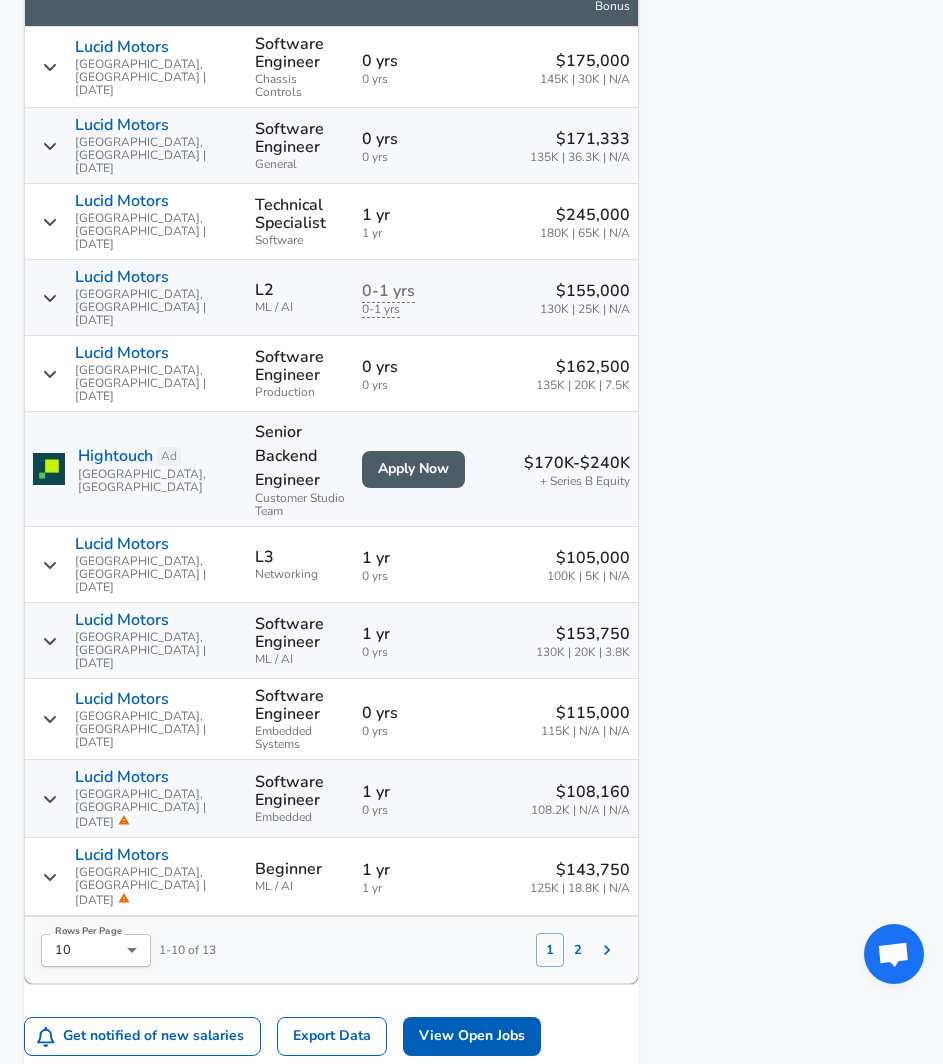 click on "$175,000" at bounding box center (585, 61) 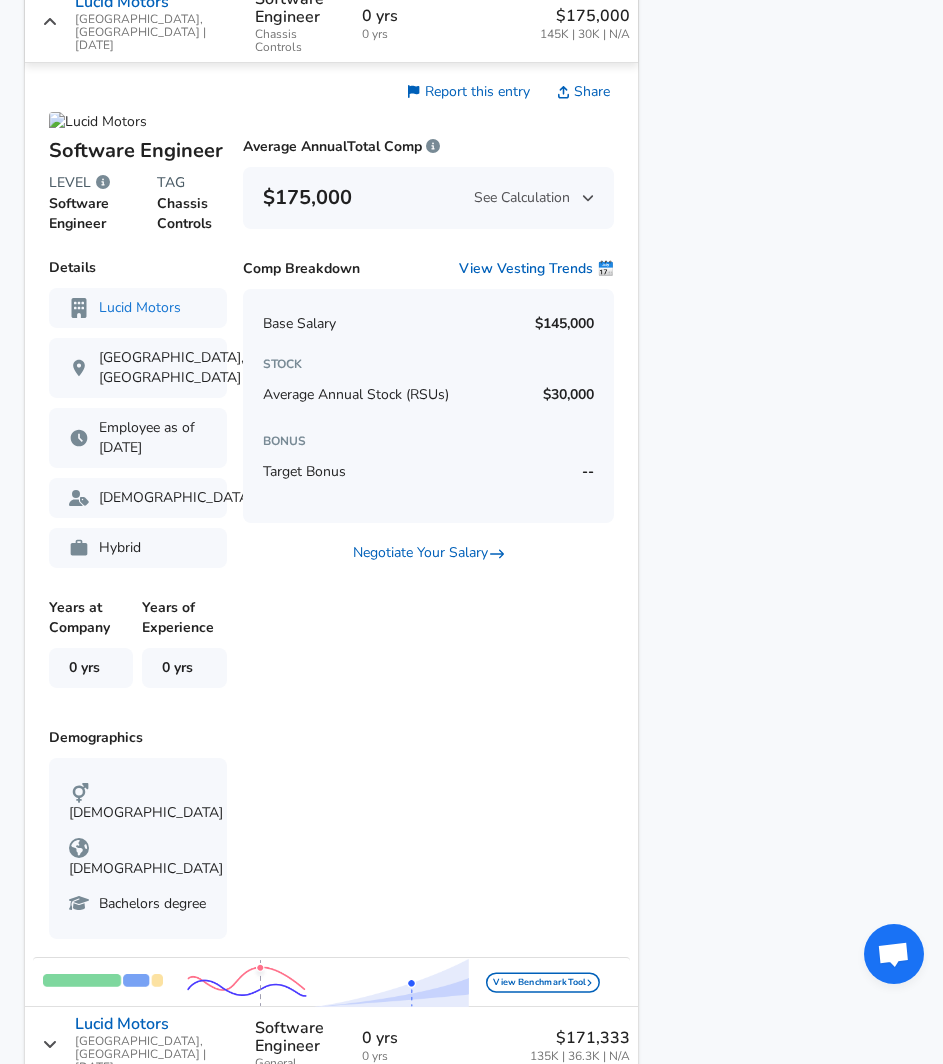 scroll, scrollTop: 1601, scrollLeft: 0, axis: vertical 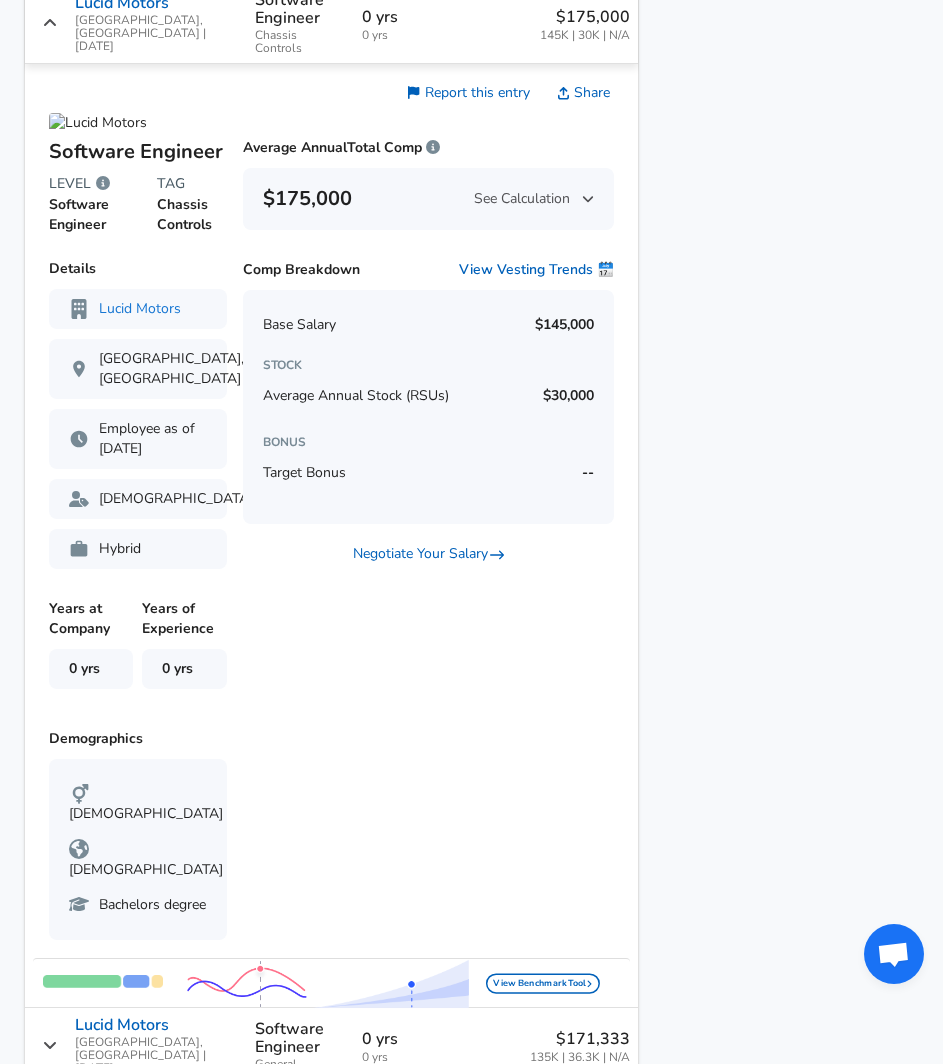 click on "$175,000 145K   |   30K   |   N/A" at bounding box center [557, 23] 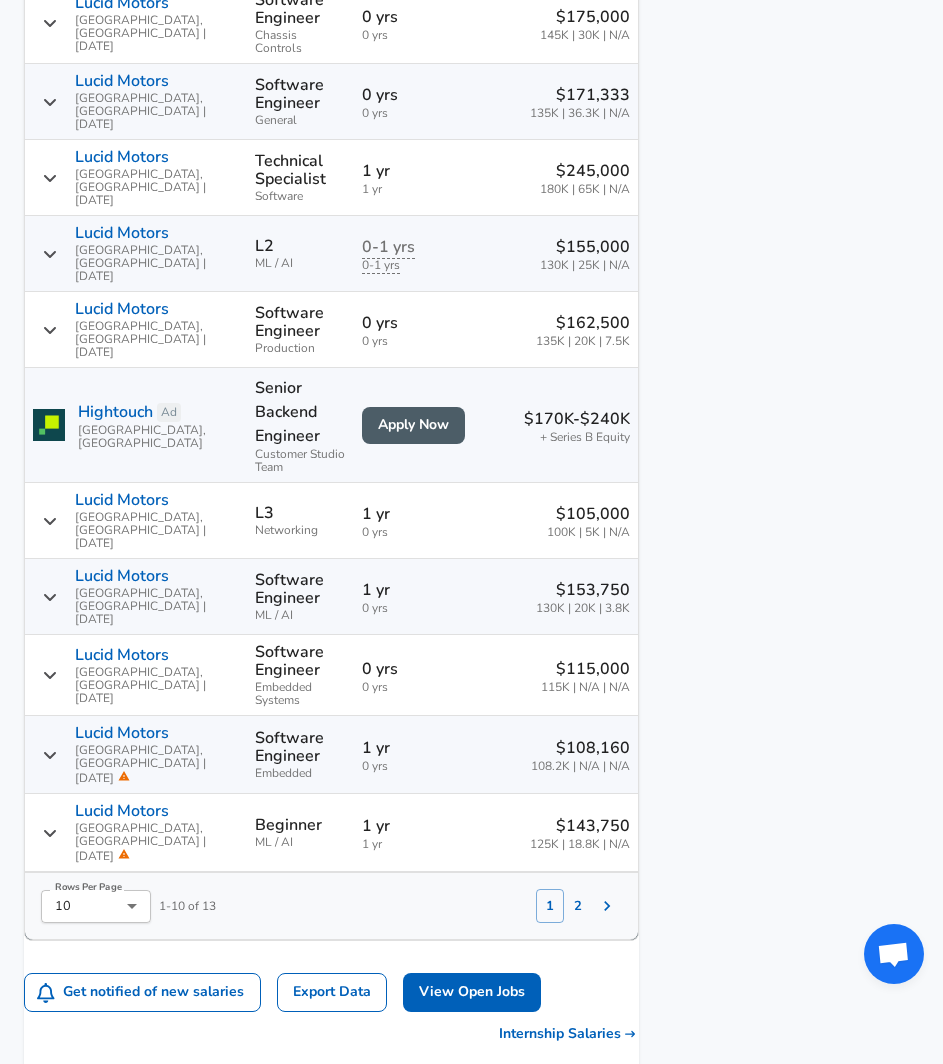 click on "0    yrs   0    yrs" at bounding box center [416, 23] 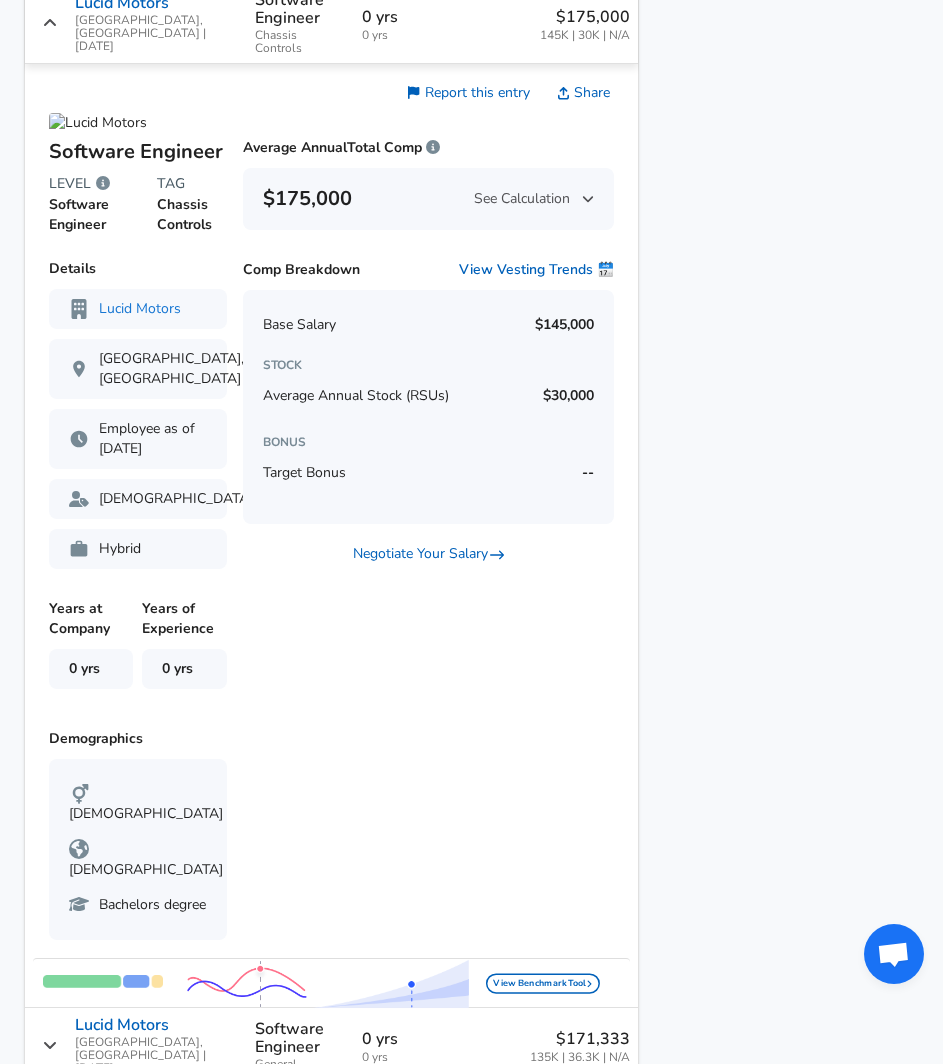 click on "0    yrs   0    yrs" at bounding box center [416, 23] 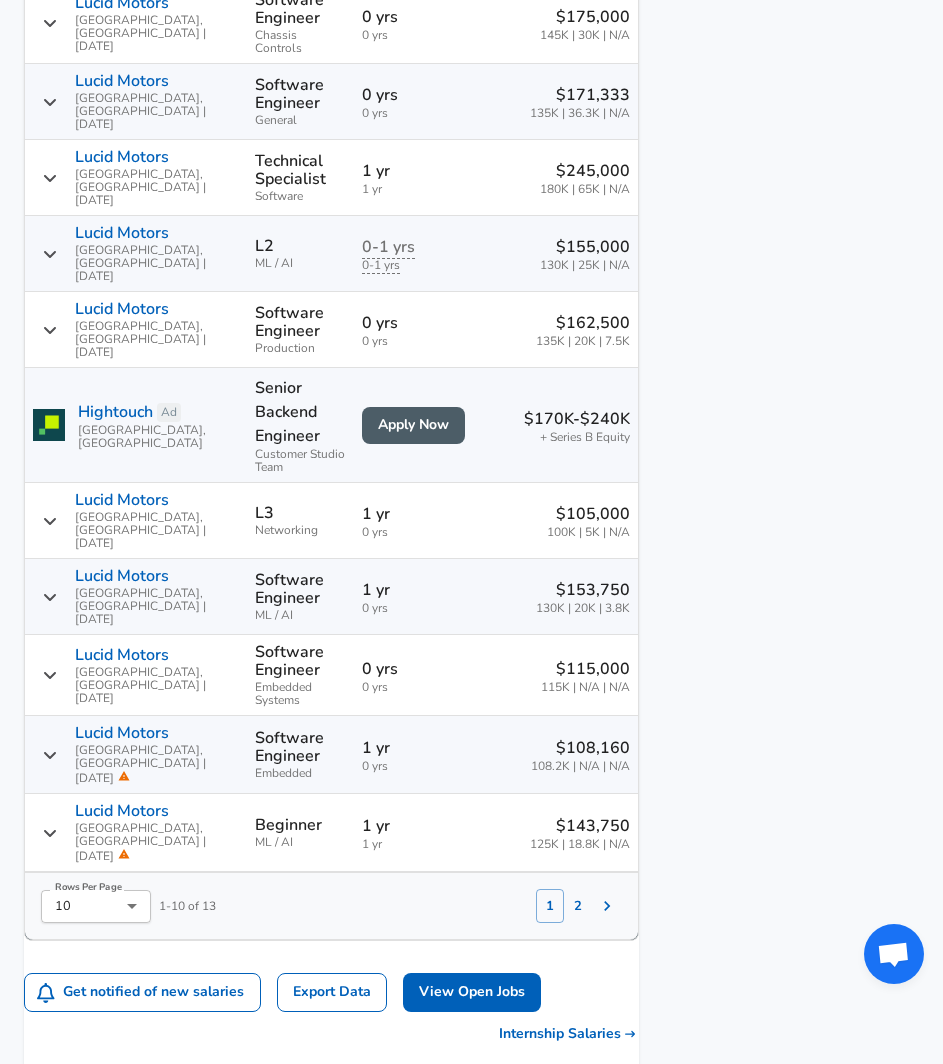 click on "0    yrs" at bounding box center [416, 95] 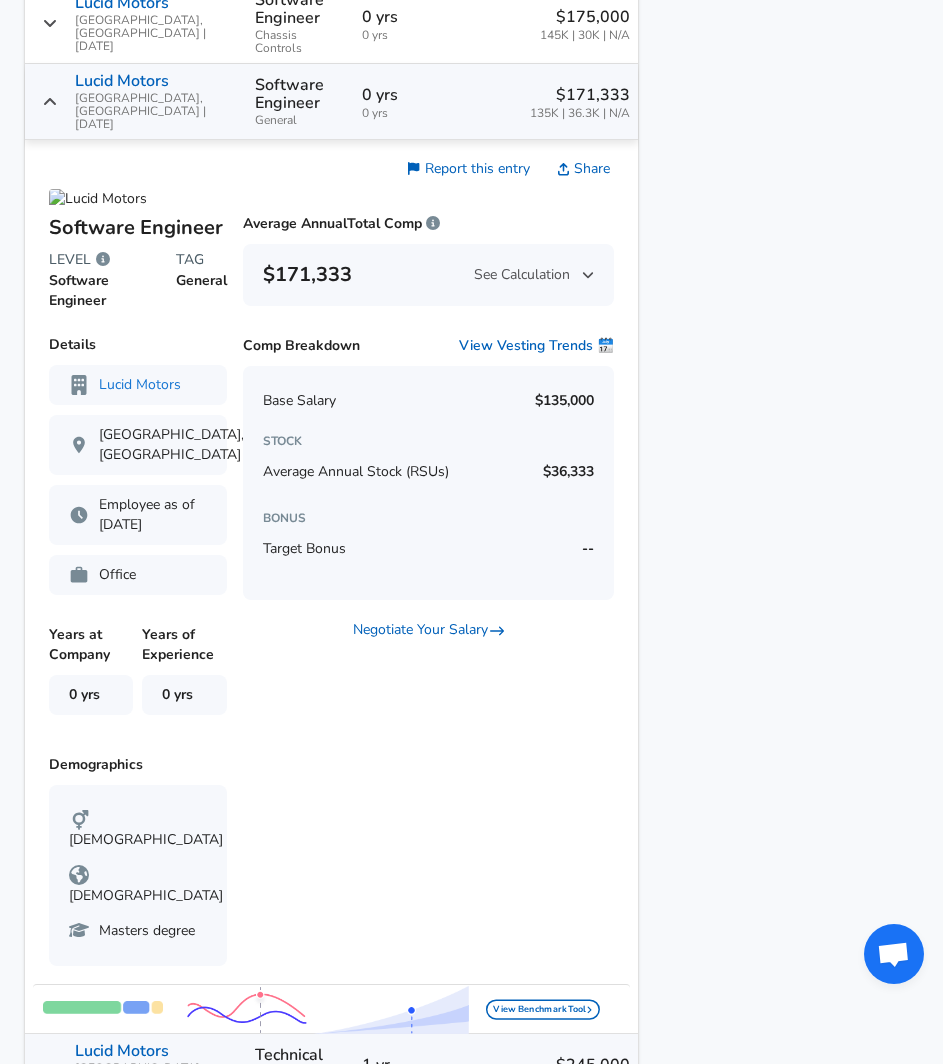 click on "0    yrs" at bounding box center [416, 95] 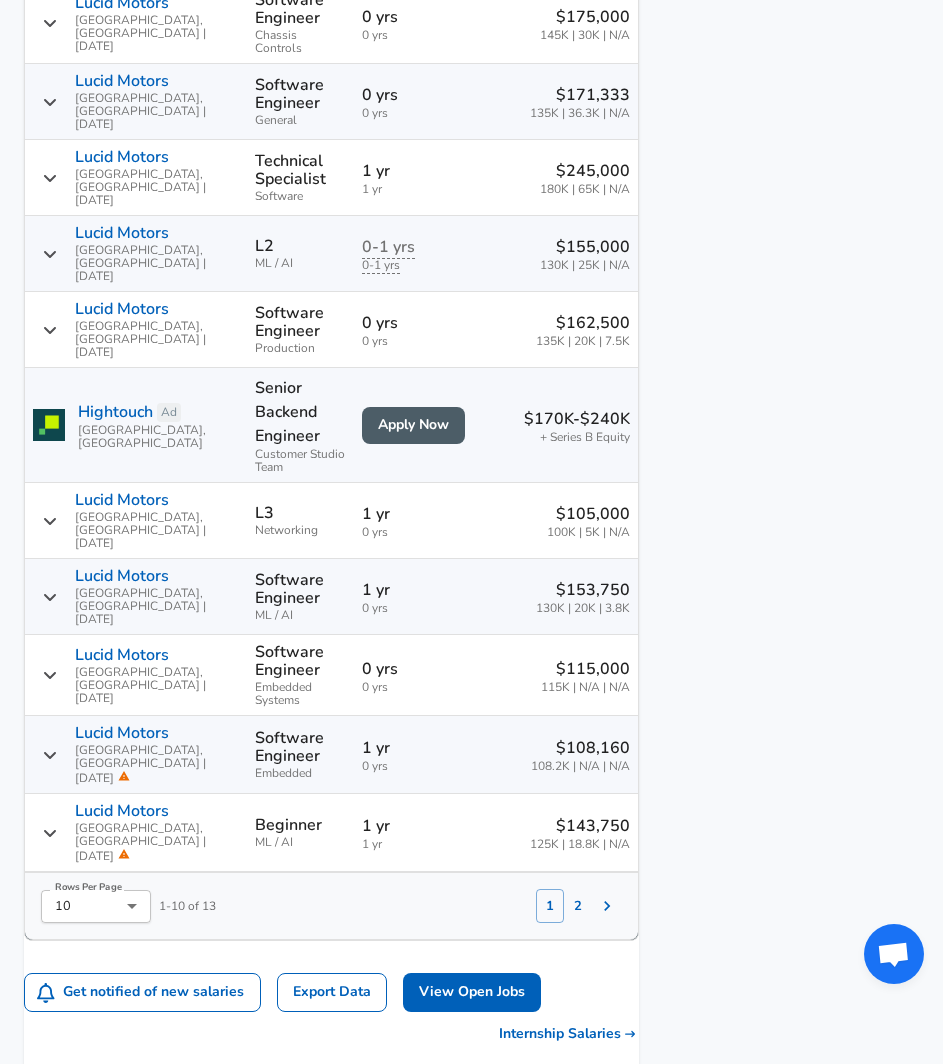 click on "0    yrs" at bounding box center [416, 95] 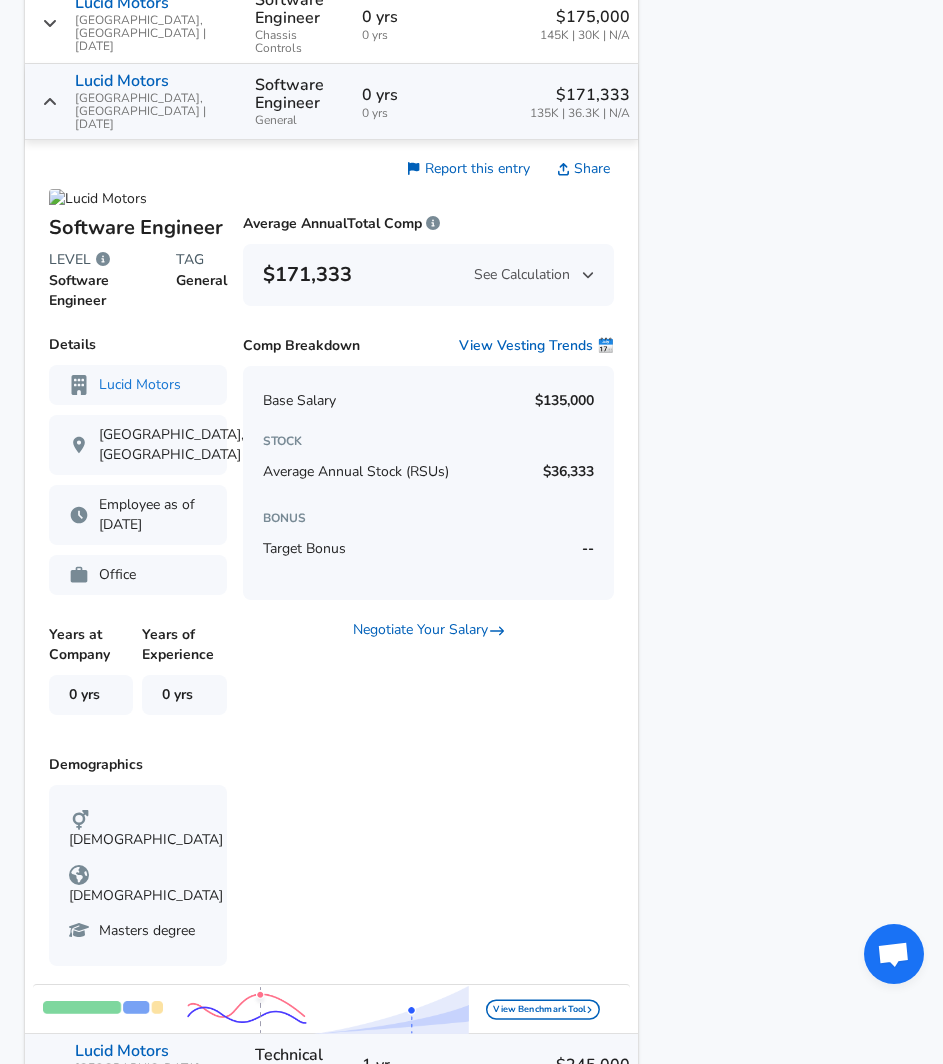 click on "0    yrs" at bounding box center [416, 95] 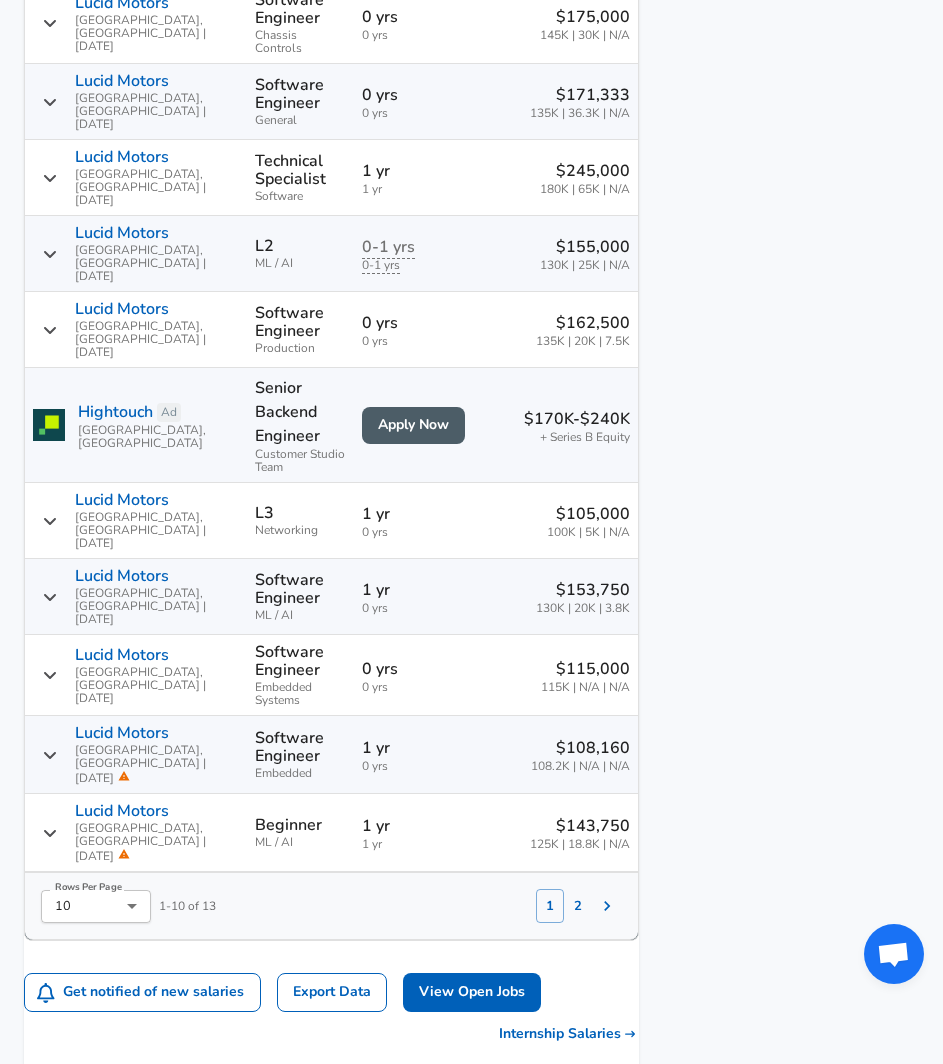click on "1    yr" at bounding box center [416, 171] 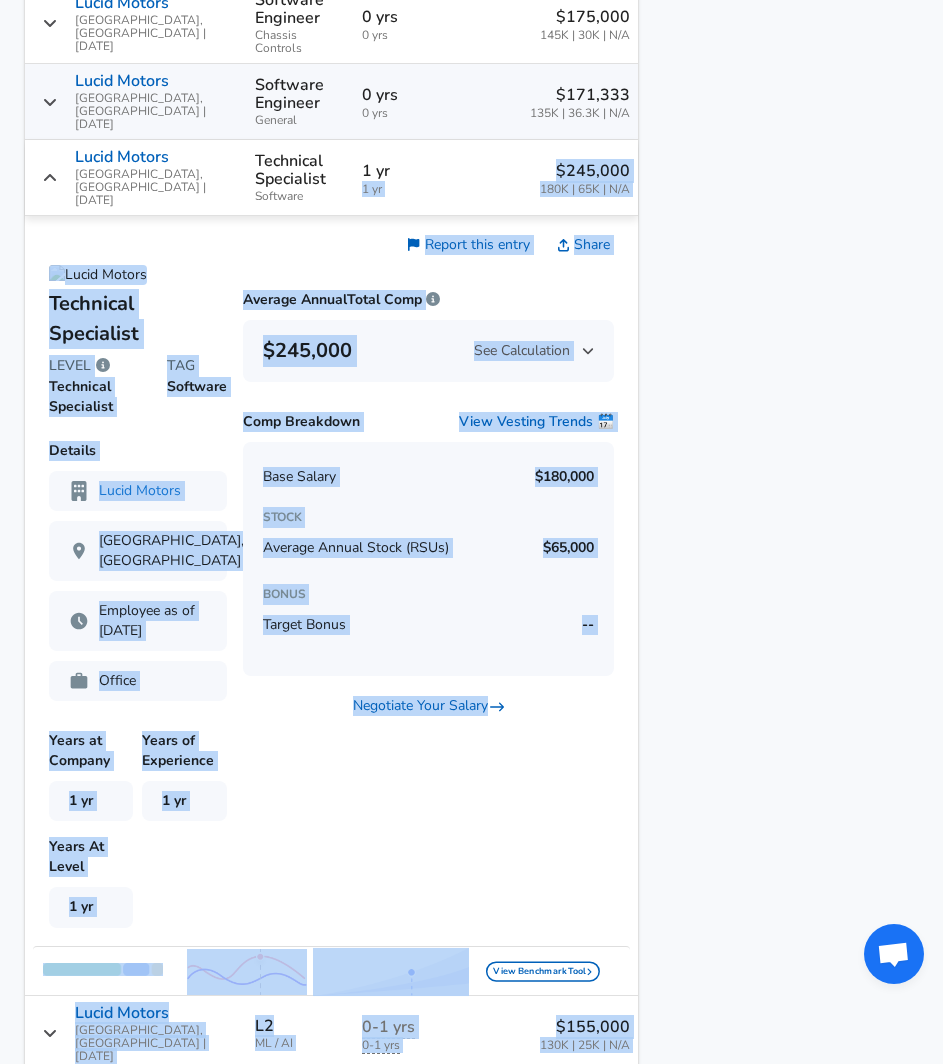 drag, startPoint x: 404, startPoint y: 218, endPoint x: 647, endPoint y: 612, distance: 462.90927 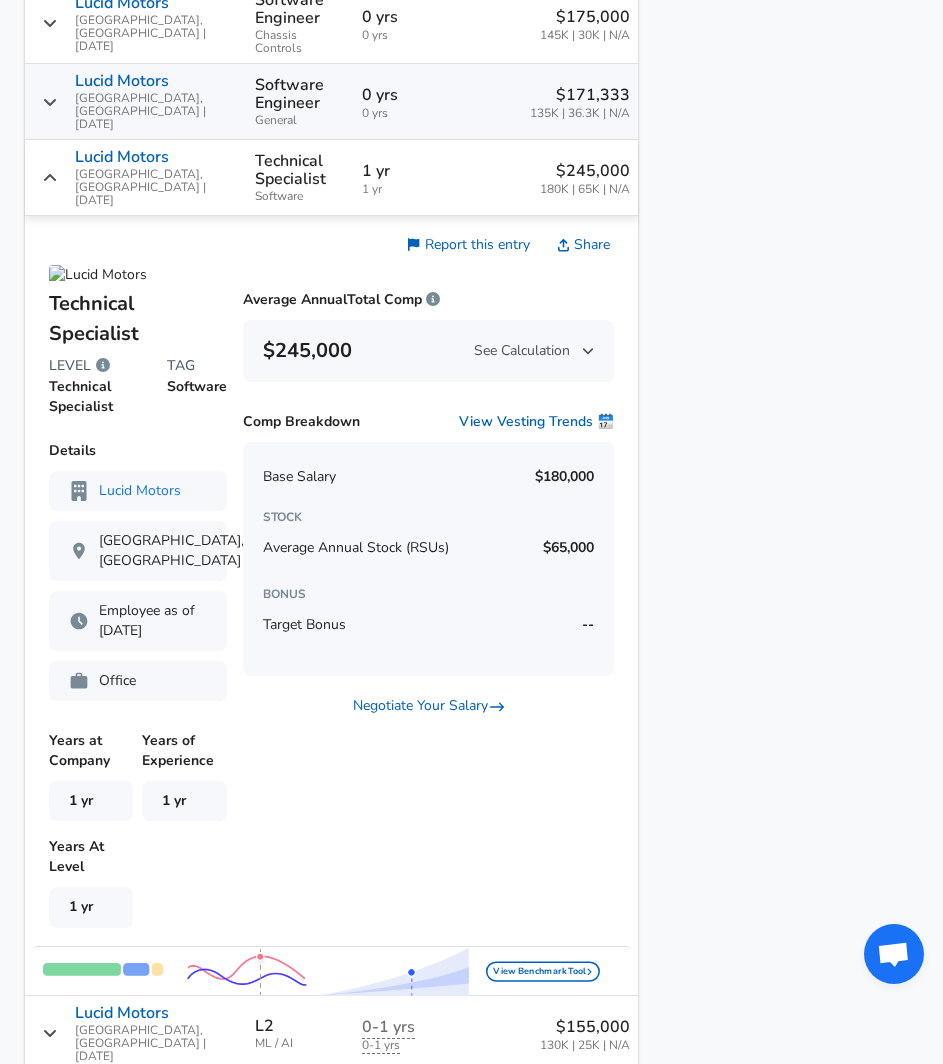 click on "1    yr   1    yr" at bounding box center (416, 178) 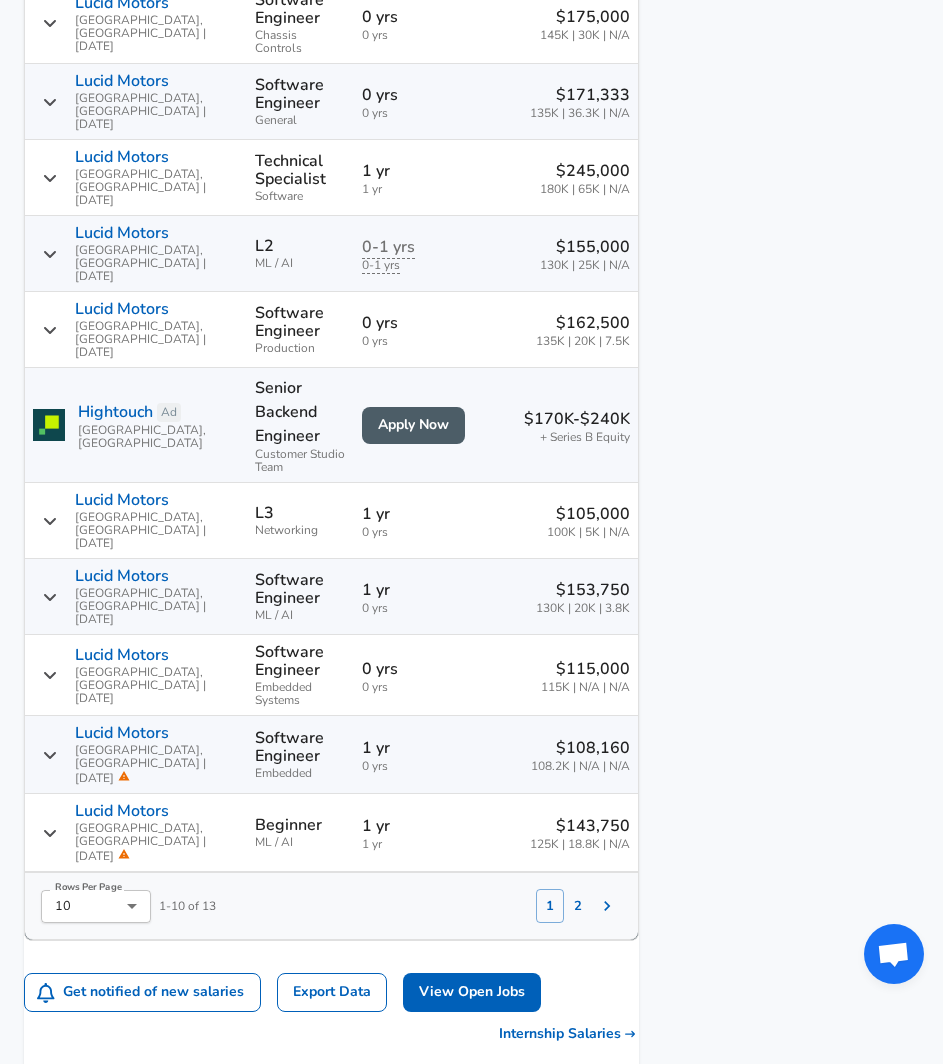 click on "L2 ML / AI" at bounding box center (300, 254) 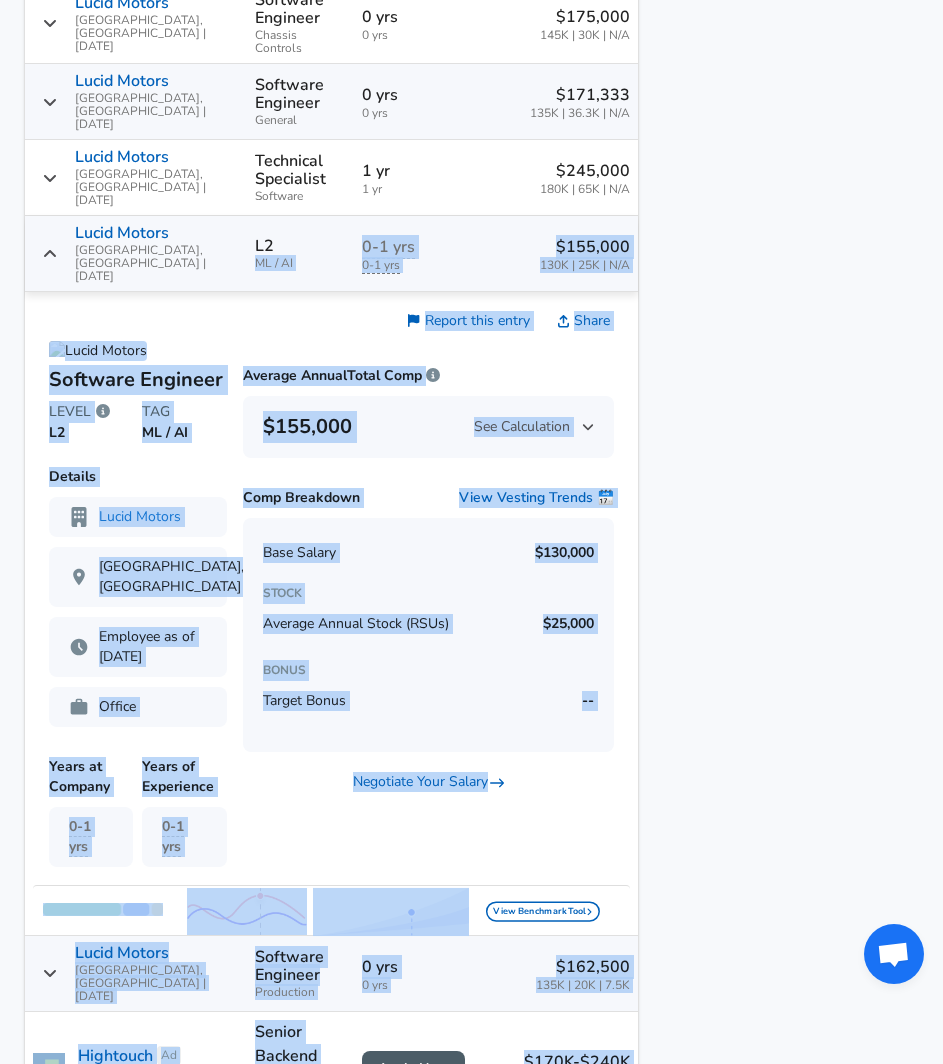 drag, startPoint x: 226, startPoint y: 308, endPoint x: 733, endPoint y: 517, distance: 548.38855 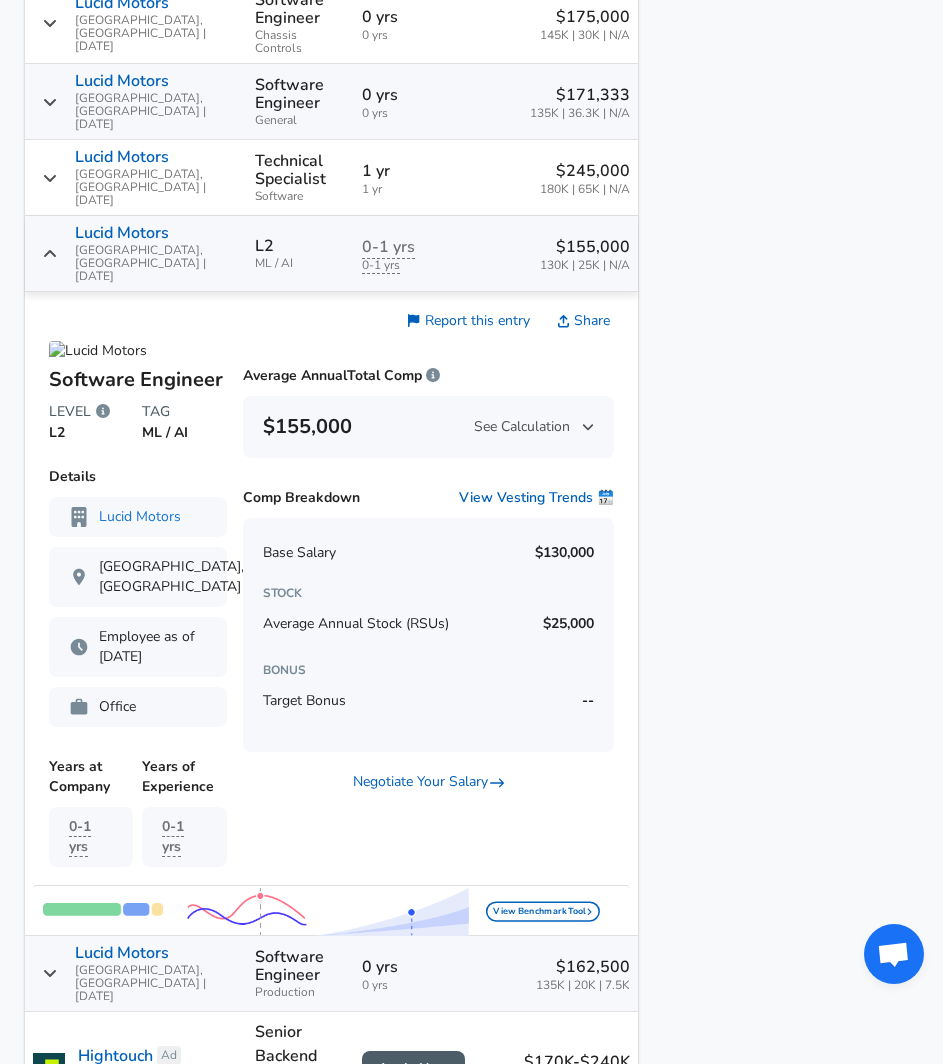 click on "$155,000 130K   |   25K   |   N/A" at bounding box center (557, 253) 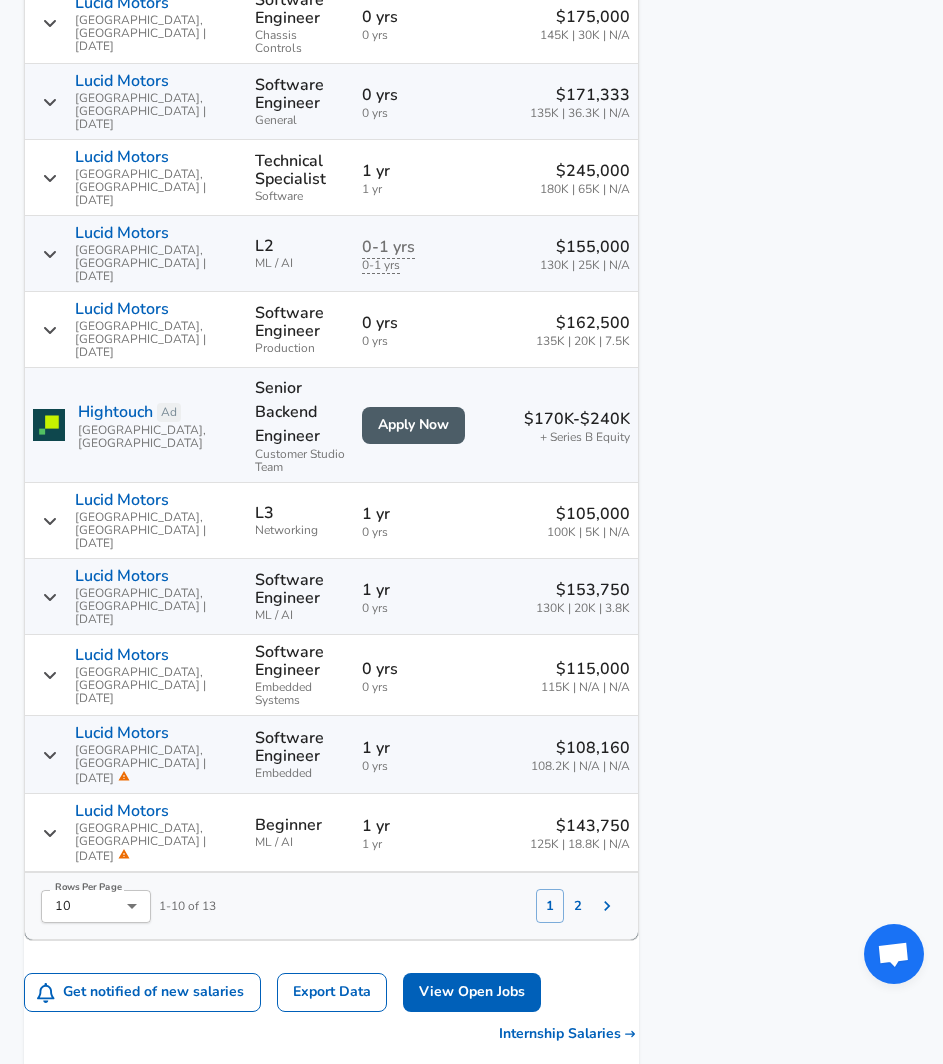 click on "Featured Jobs Software Engineer, Distributed Systems Hightouch  •  [GEOGRAPHIC_DATA], [US_STATE], [GEOGRAPHIC_DATA]   • Ad Data Center Systems Engineer Commscope  •  [GEOGRAPHIC_DATA], [GEOGRAPHIC_DATA]   • Ad Principal DevOps Engineer Turbineone  •  [GEOGRAPHIC_DATA], [US_STATE], [GEOGRAPHIC_DATA]   • Ad Principal Engineer- Java Business Process Model(JBPM) Verizon  •  [GEOGRAPHIC_DATA], [GEOGRAPHIC_DATA]   Senior Software Engineer, Rights & Guidelines Roblox  •  [GEOGRAPHIC_DATA], [GEOGRAPHIC_DATA], [GEOGRAPHIC_DATA]   See all jobs ➜ Related Companies Tesla Electronic Arts Yelp Grubhub Pandora See all companies ➜ Other Resources End of Year Pay Report Calculate Total Comp" at bounding box center (779, 402) 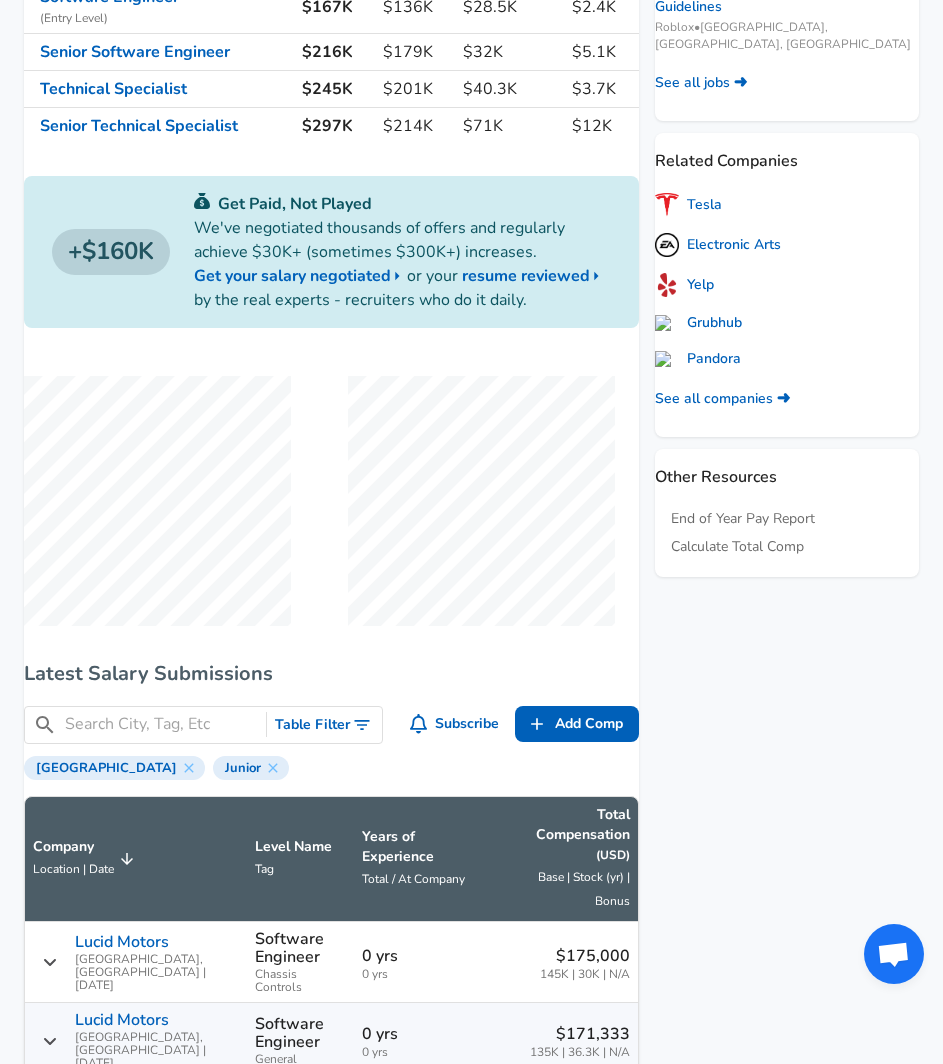 scroll, scrollTop: 0, scrollLeft: 0, axis: both 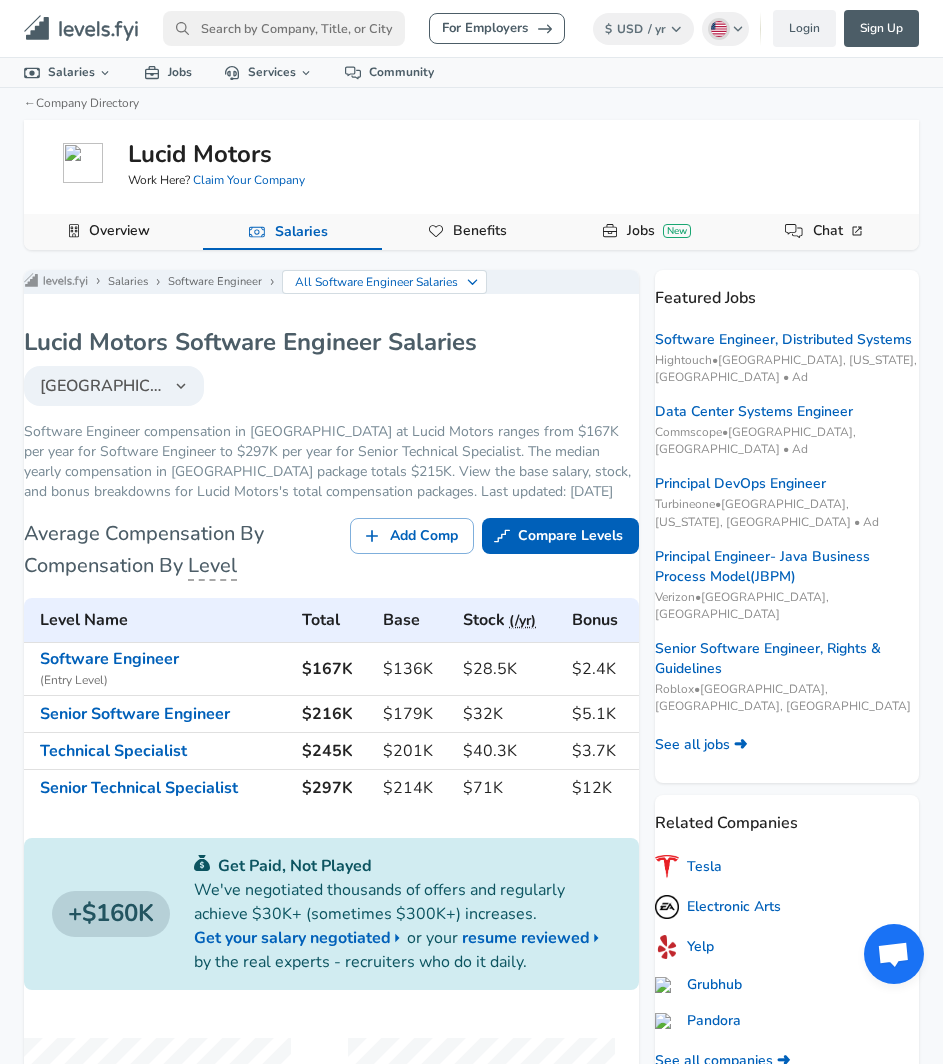 click on "Featured Jobs Software Engineer, Distributed Systems Hightouch  •  [GEOGRAPHIC_DATA], [US_STATE], [GEOGRAPHIC_DATA]   • Ad Data Center Systems Engineer Commscope  •  [GEOGRAPHIC_DATA], [GEOGRAPHIC_DATA]   • Ad Principal DevOps Engineer Turbineone  •  [GEOGRAPHIC_DATA], [US_STATE], [GEOGRAPHIC_DATA]   • Ad Principal Engineer- Java Business Process Model(JBPM) Verizon  •  [GEOGRAPHIC_DATA], [GEOGRAPHIC_DATA]   Senior Software Engineer, Rights & Guidelines Roblox  •  [GEOGRAPHIC_DATA], [GEOGRAPHIC_DATA], [GEOGRAPHIC_DATA]   See all jobs ➜ Related Companies Tesla Electronic Arts Yelp Grubhub Pandora See all companies ➜ Other Resources End of Year Pay Report Calculate Total Comp" at bounding box center (779, 761) 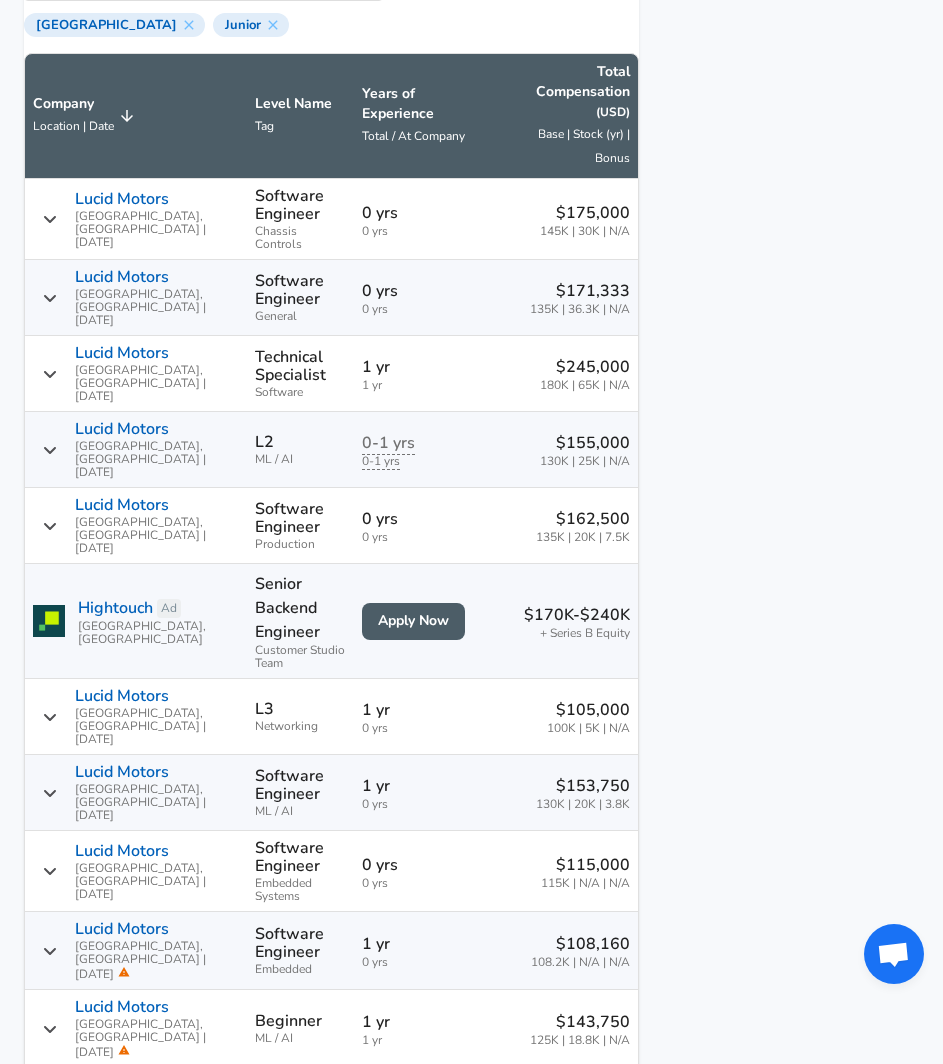 scroll, scrollTop: 1406, scrollLeft: 0, axis: vertical 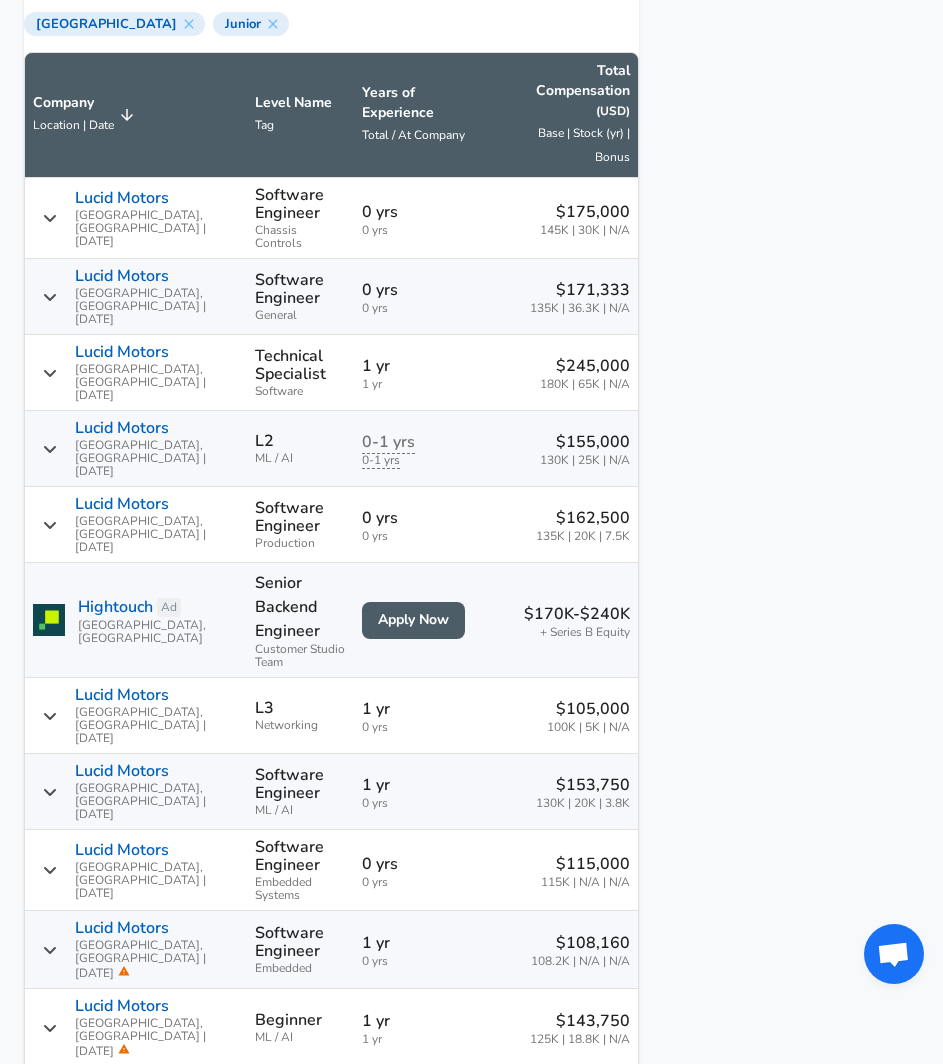 click on "0    yrs" at bounding box center (416, 290) 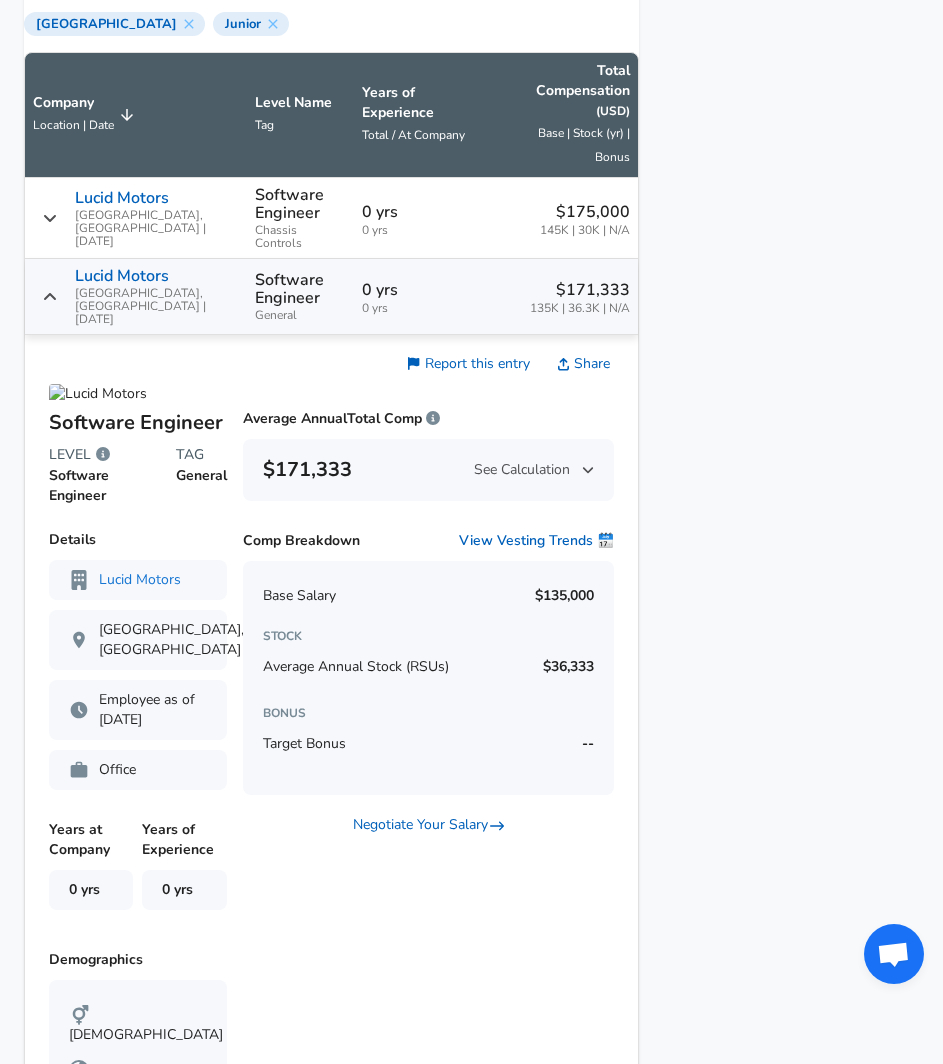 click on "0    yrs" at bounding box center [416, 290] 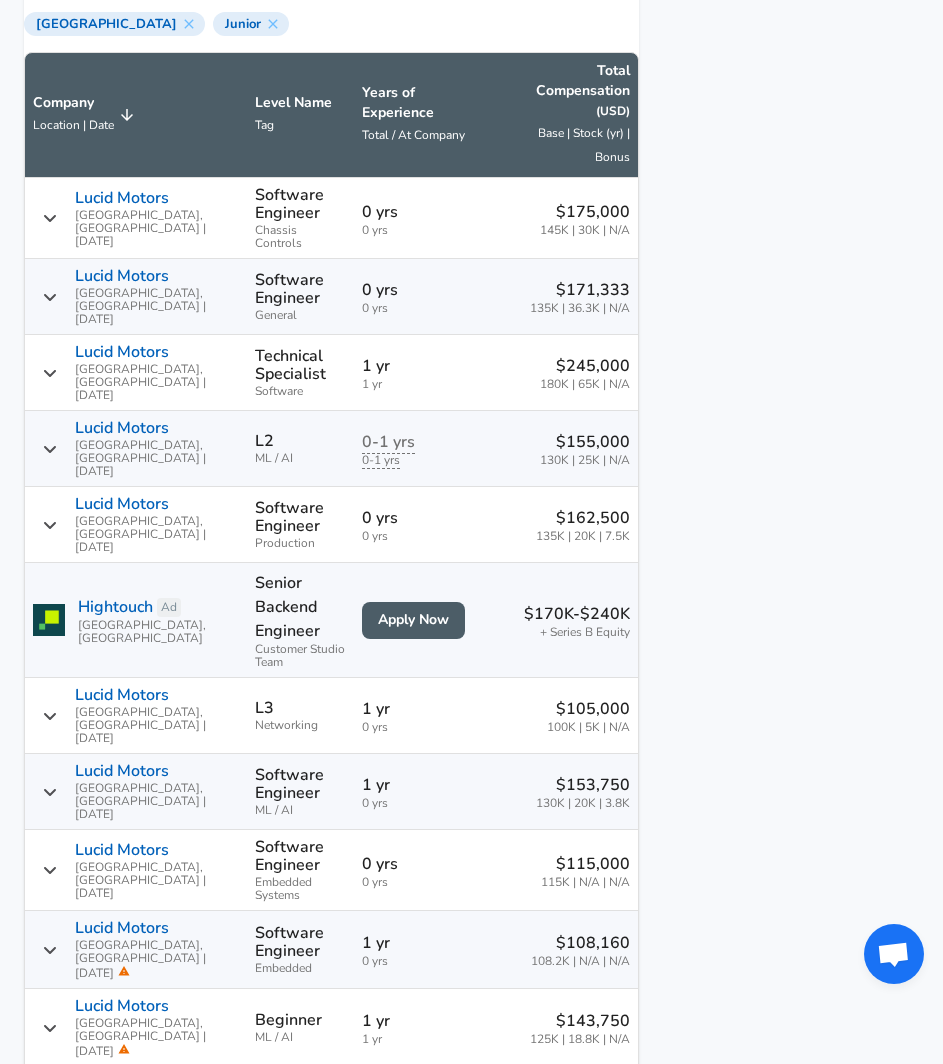 click on "0    yrs   0    yrs" at bounding box center (416, 218) 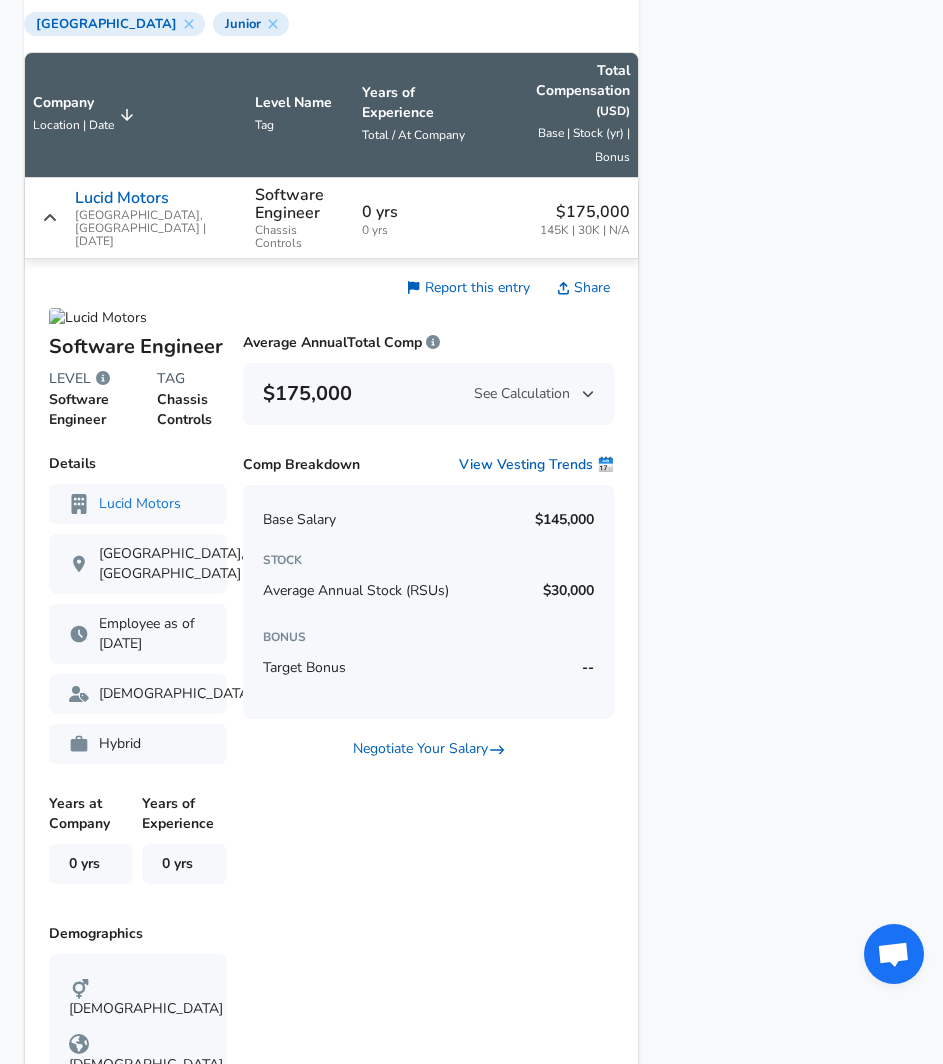 click on "0    yrs   0    yrs" at bounding box center [416, 218] 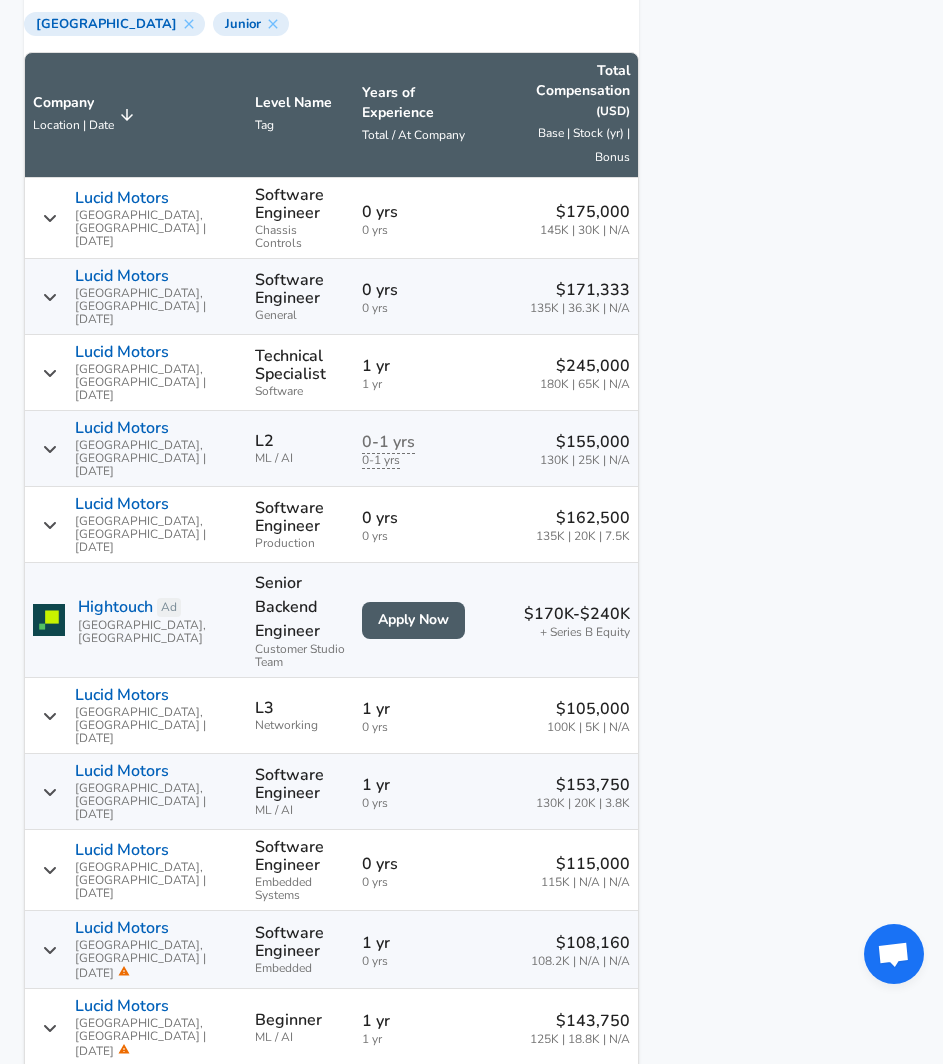 click on "$175,000 145K   |   30K   |   N/A" at bounding box center (557, 218) 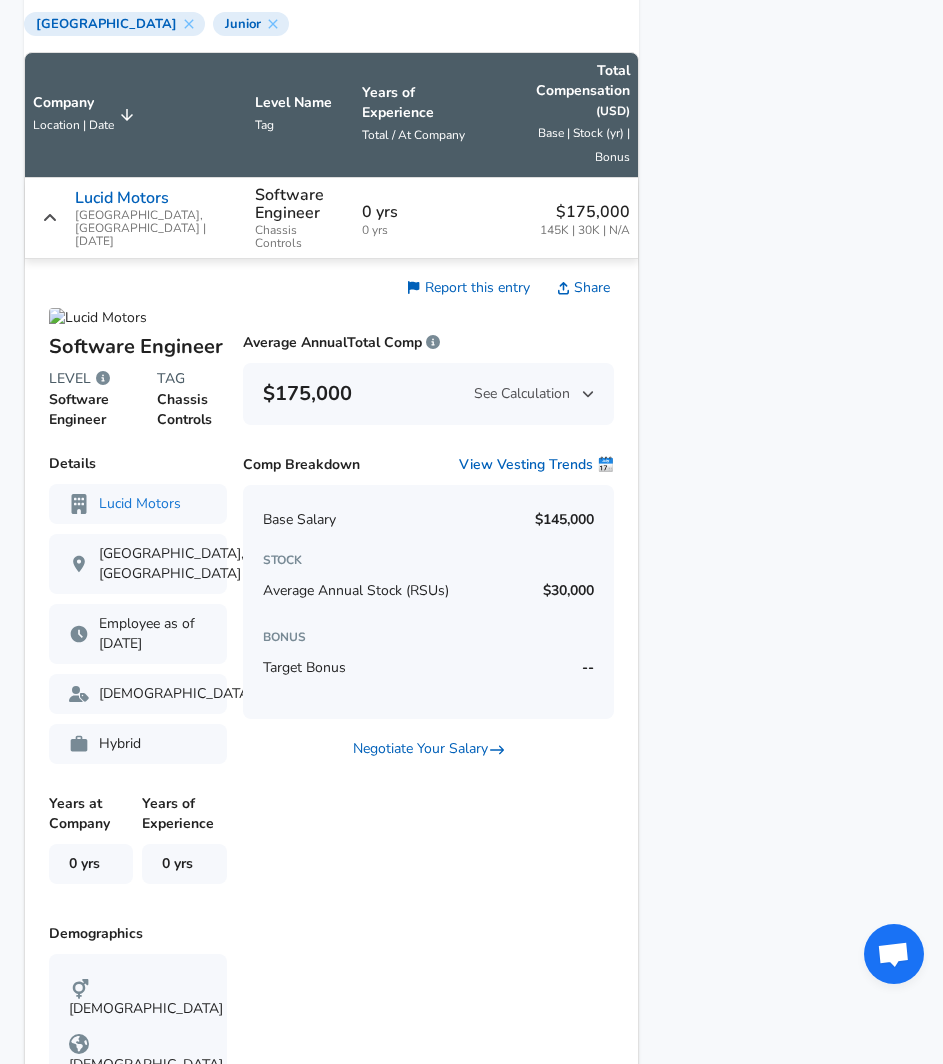 click on "$175,000 145K   |   30K   |   N/A" at bounding box center (557, 218) 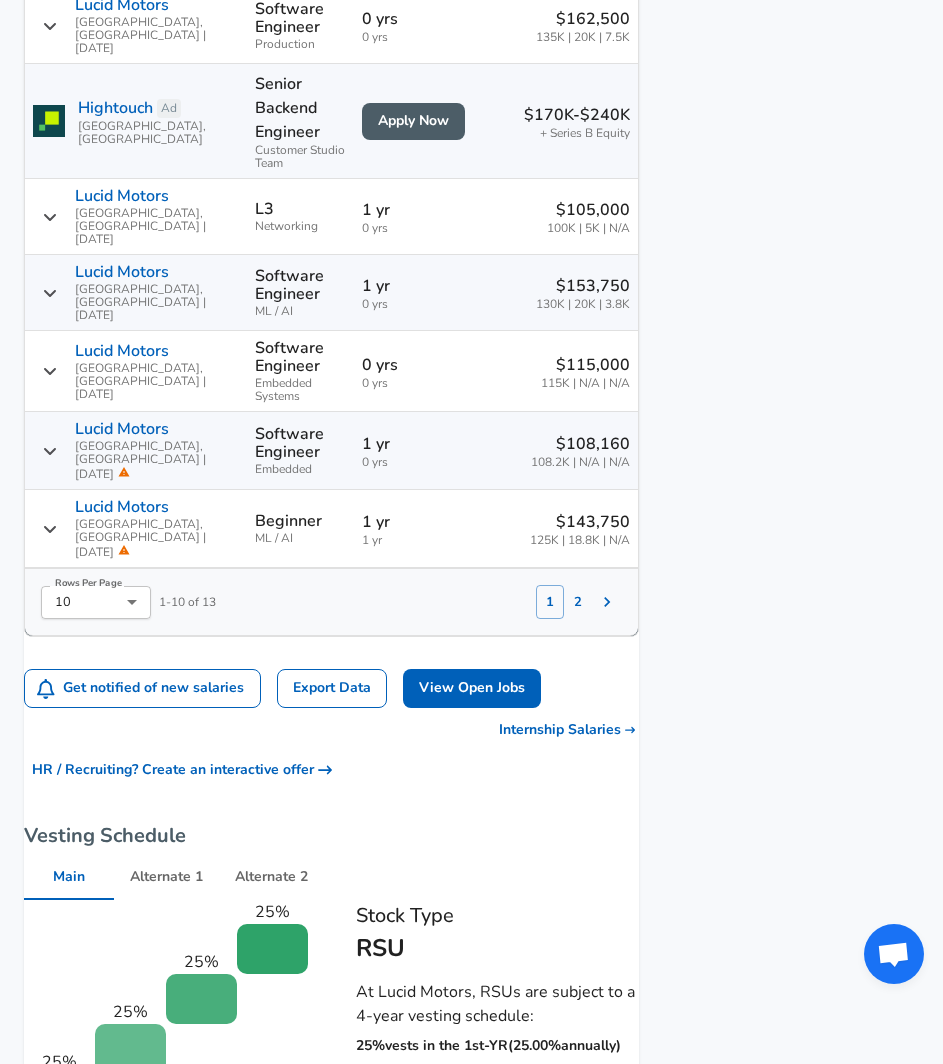 scroll, scrollTop: 1908, scrollLeft: 0, axis: vertical 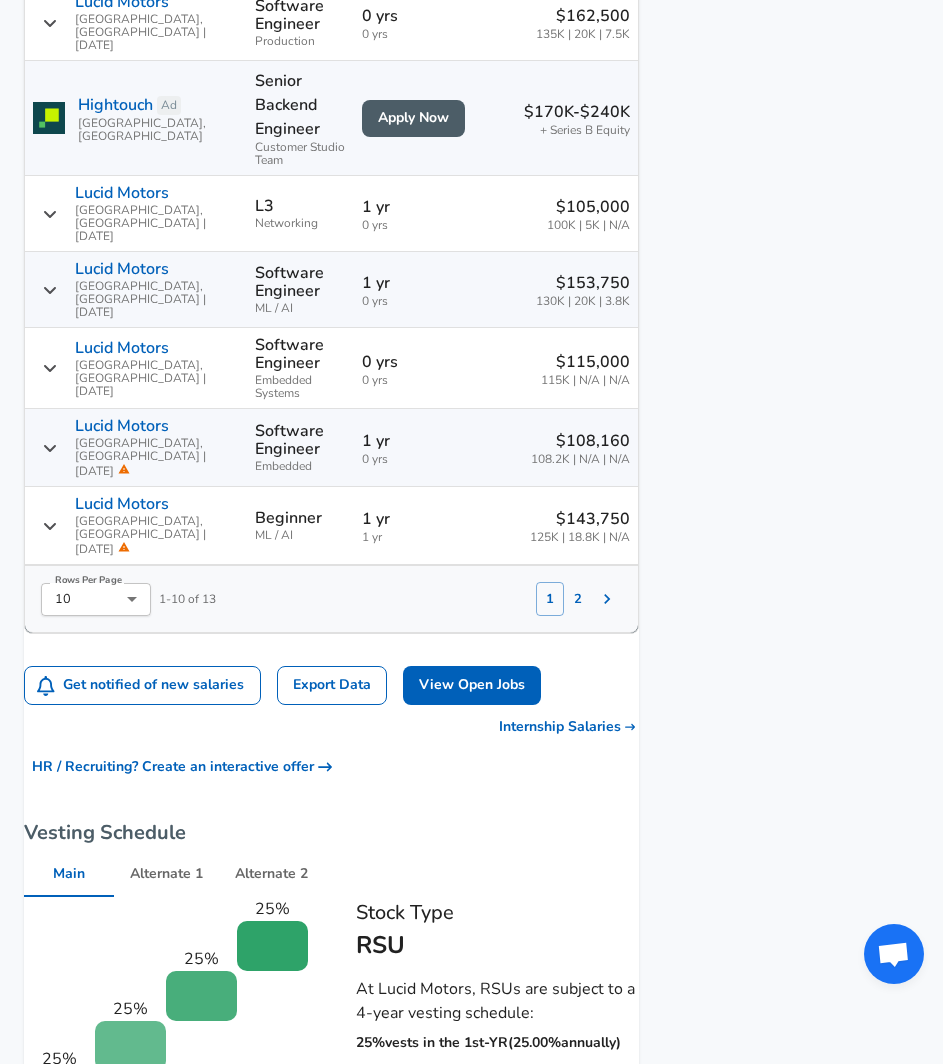 click on "2" at bounding box center (578, 599) 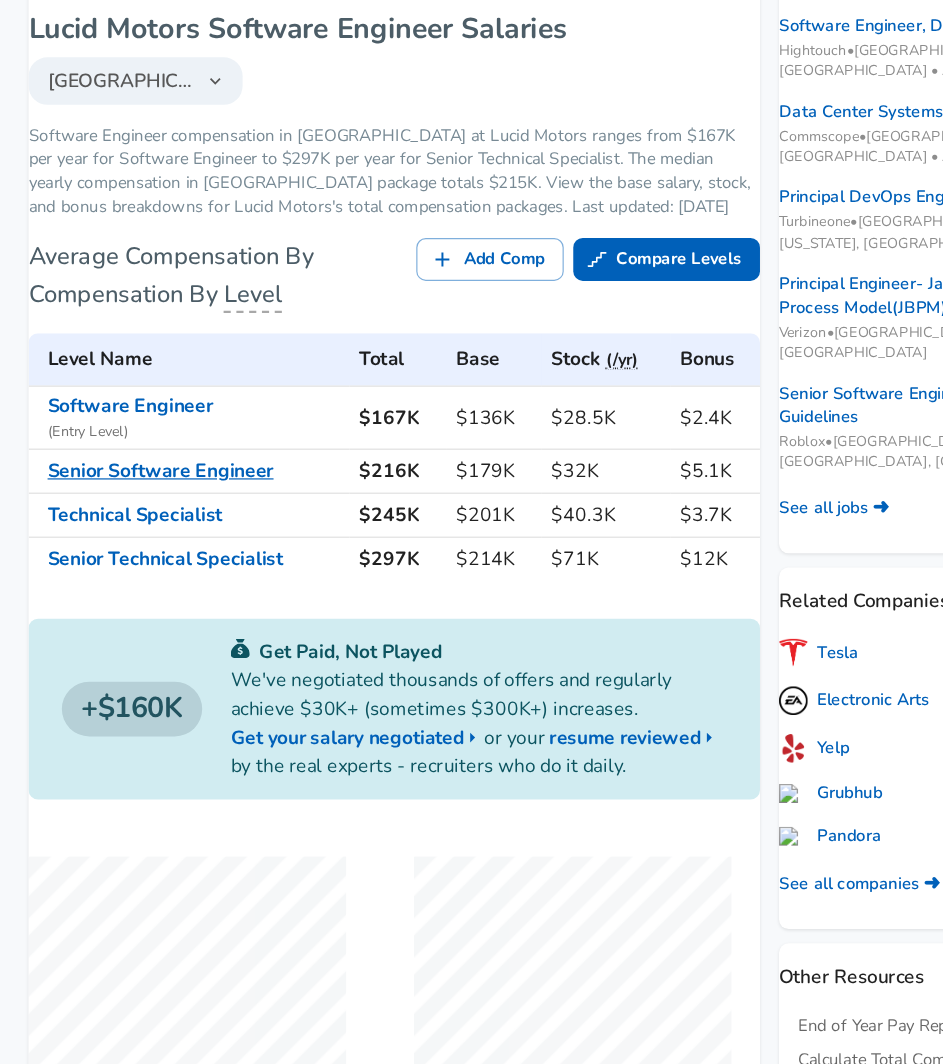 scroll, scrollTop: 150, scrollLeft: 0, axis: vertical 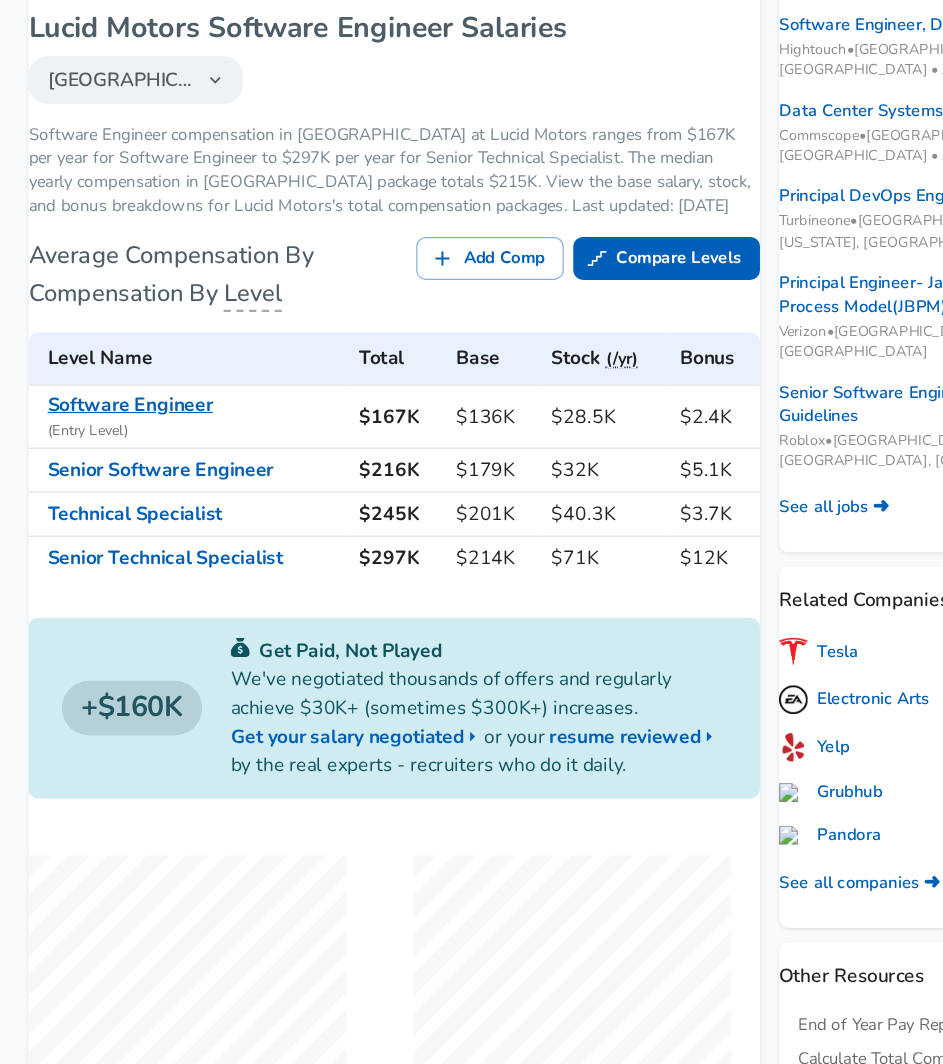 click on "Software Engineer" at bounding box center [109, 509] 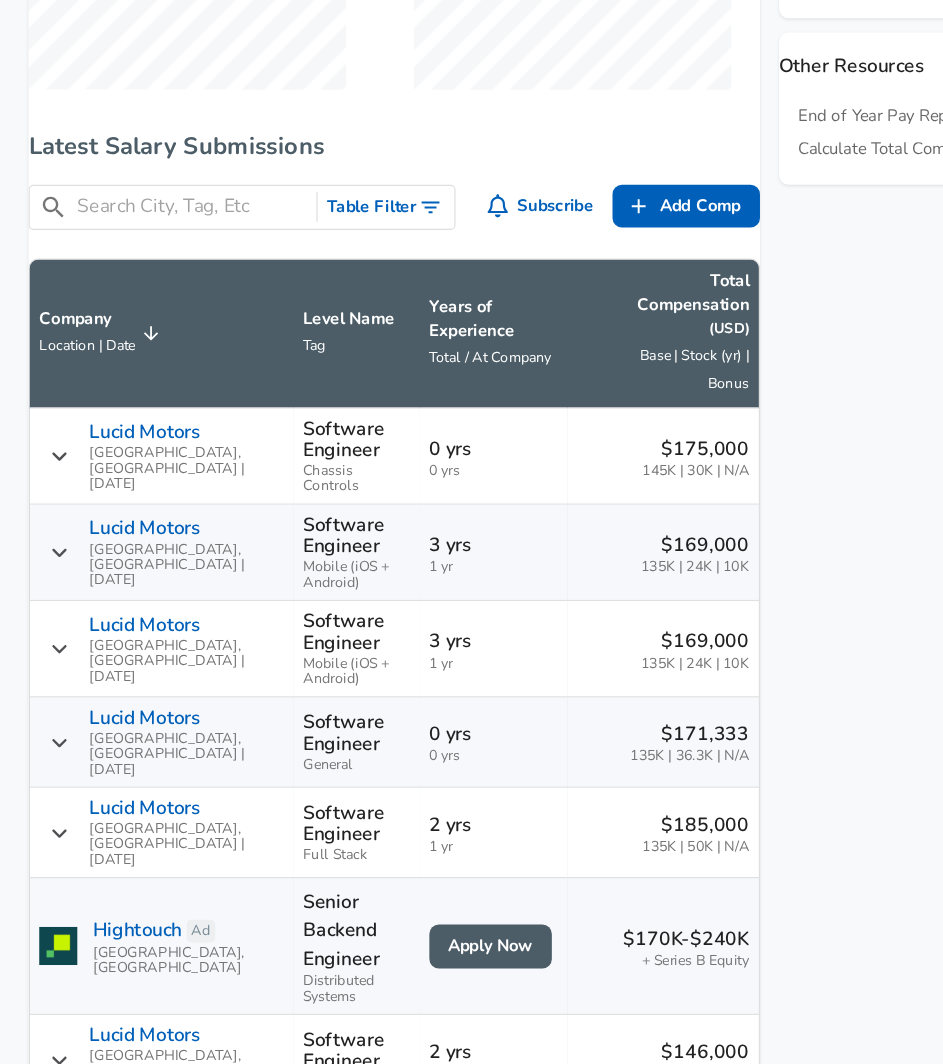 scroll, scrollTop: 896, scrollLeft: 0, axis: vertical 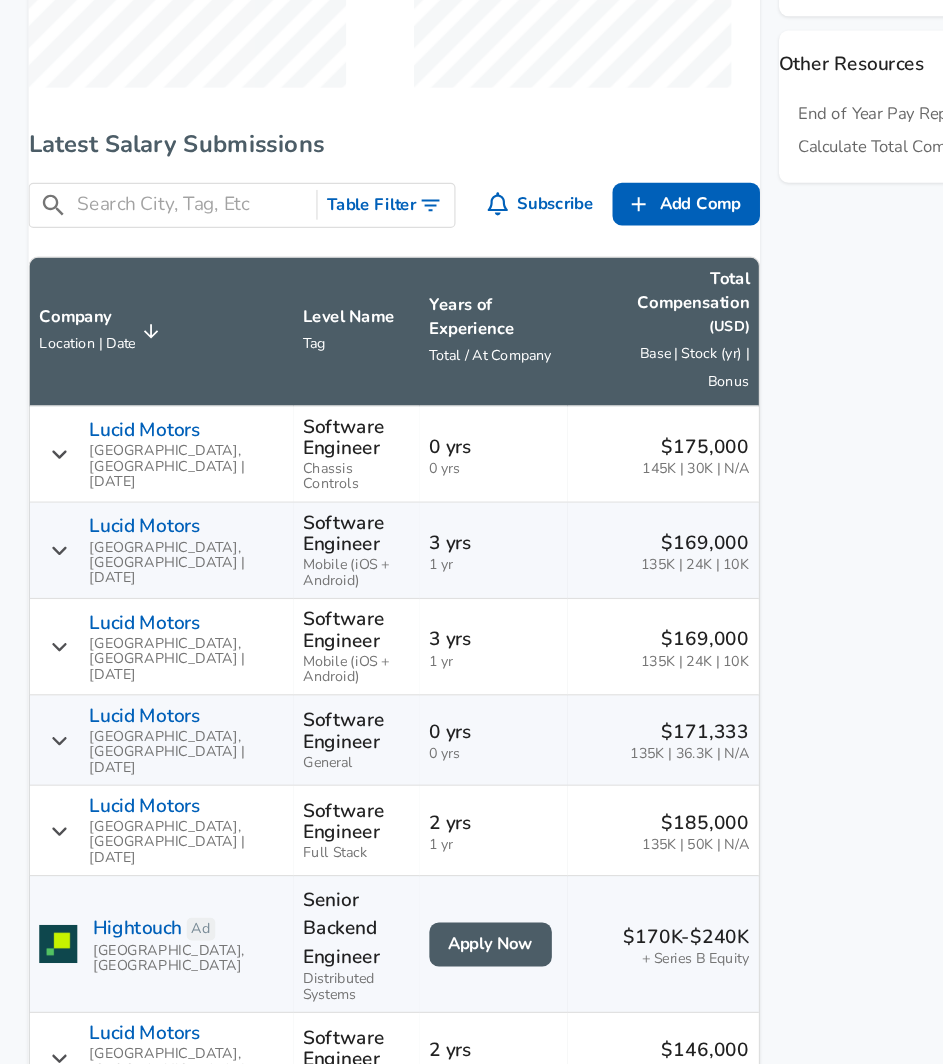click on "Table Filter" at bounding box center (324, 342) 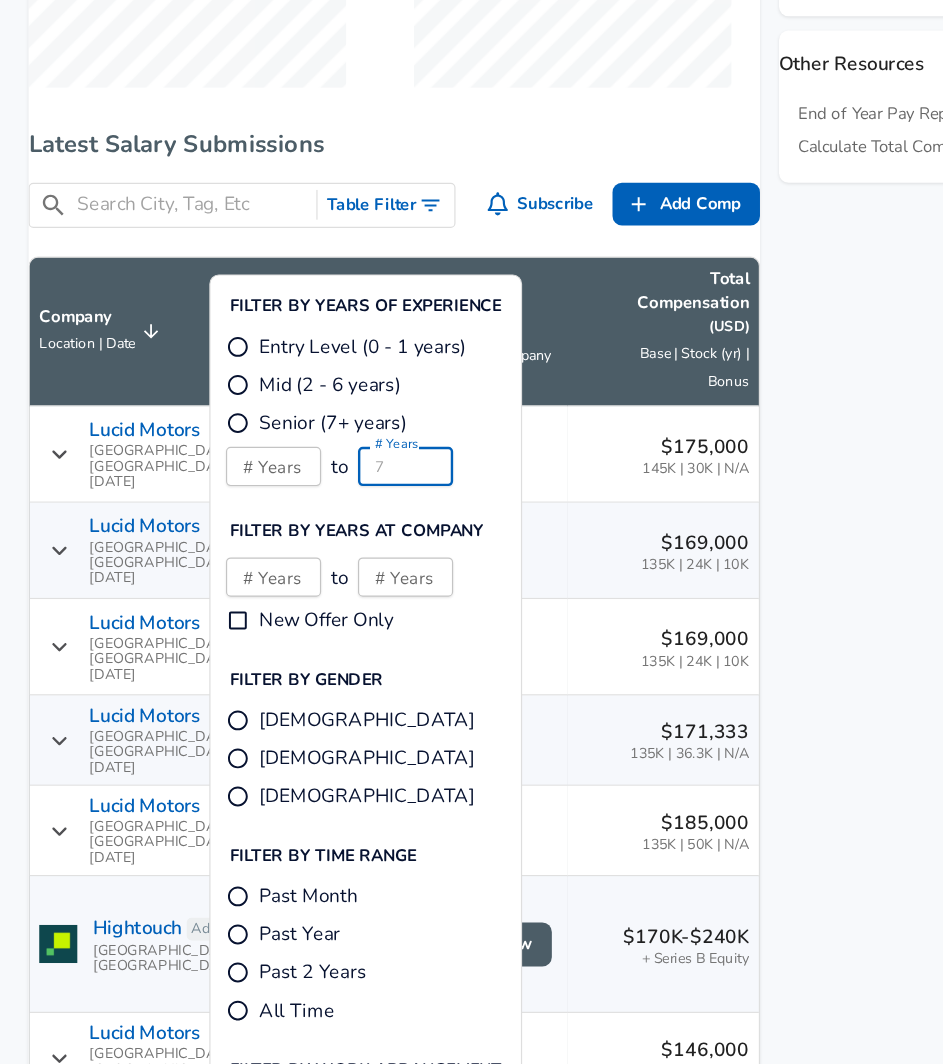 click on "# Years # Years to # Years # Years" at bounding box center (341, 561) 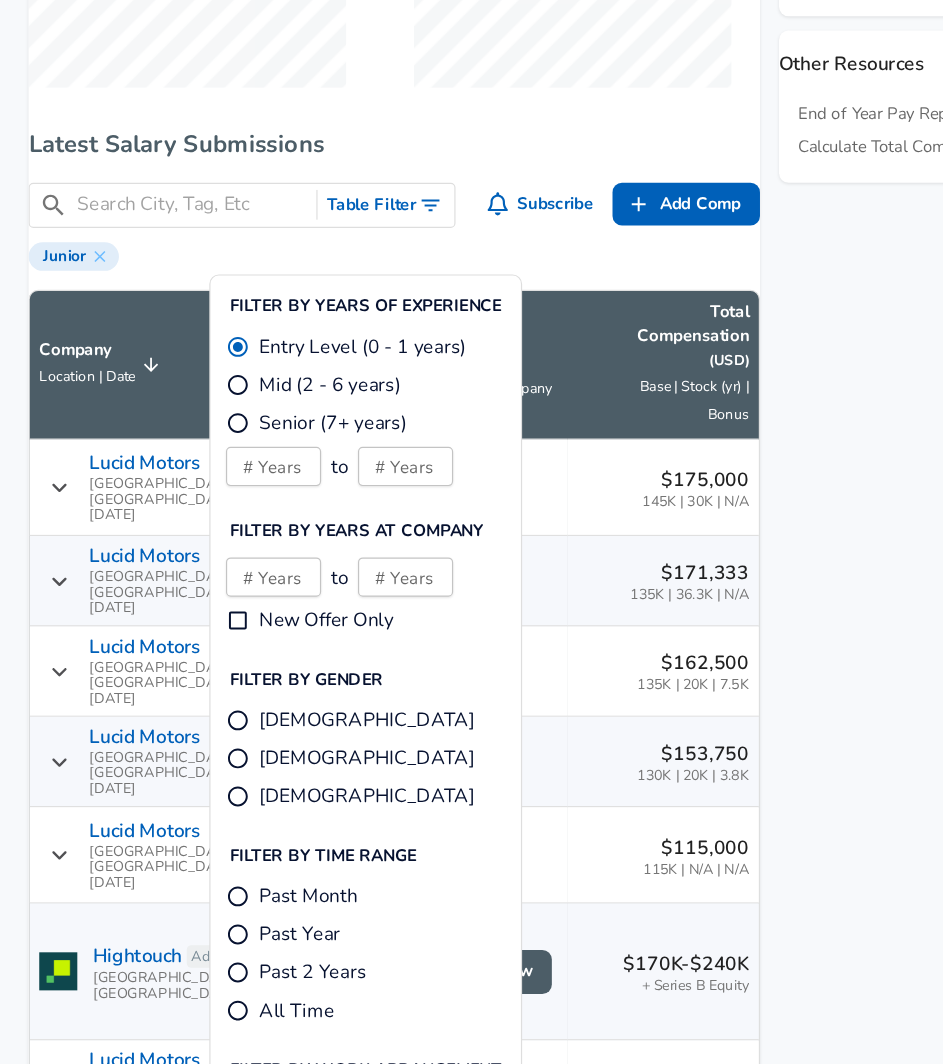 click on "Levels FYI Logo Salaries Software Engineer Software Engineer Software Engineer   Level Software Engineer Levels at   Lucid Motors Compare Levels   Software Engineer Senior Software Engineer Technical Specialist Senior Technical Specialist [GEOGRAPHIC_DATA] Average   Annual   Total Compensation $166,540   Base Salary $135,624 Stock Grant  ( /yr ) $28,490 Bonus $2,426 $160K Get Paid, Not Played We've negotiated thousands of offers and regularly achieve $30K+ (sometimes $300K+) increases.  Get your salary negotiated    or your   resume reviewed    by the real experts - recruiters who do it daily. Latest Salary Submissions ​ Table Filter Subscribe Add Add Comp Add Compensation Junior Company Location | Date Level Name Tag Years of Experience Total / At Company Total Compensation   ( USD )   Base | Stock (yr) | Bonus   Lucid Motors [GEOGRAPHIC_DATA], [GEOGRAPHIC_DATA]   |   [DATE] Software Engineer Chassis Controls 0    yrs   0    yrs $175,000 145K   |   30K   |   N/A Lucid Motors [GEOGRAPHIC_DATA], [GEOGRAPHIC_DATA]   |   [DATE] Software Engineer General 0" at bounding box center (331, 455) 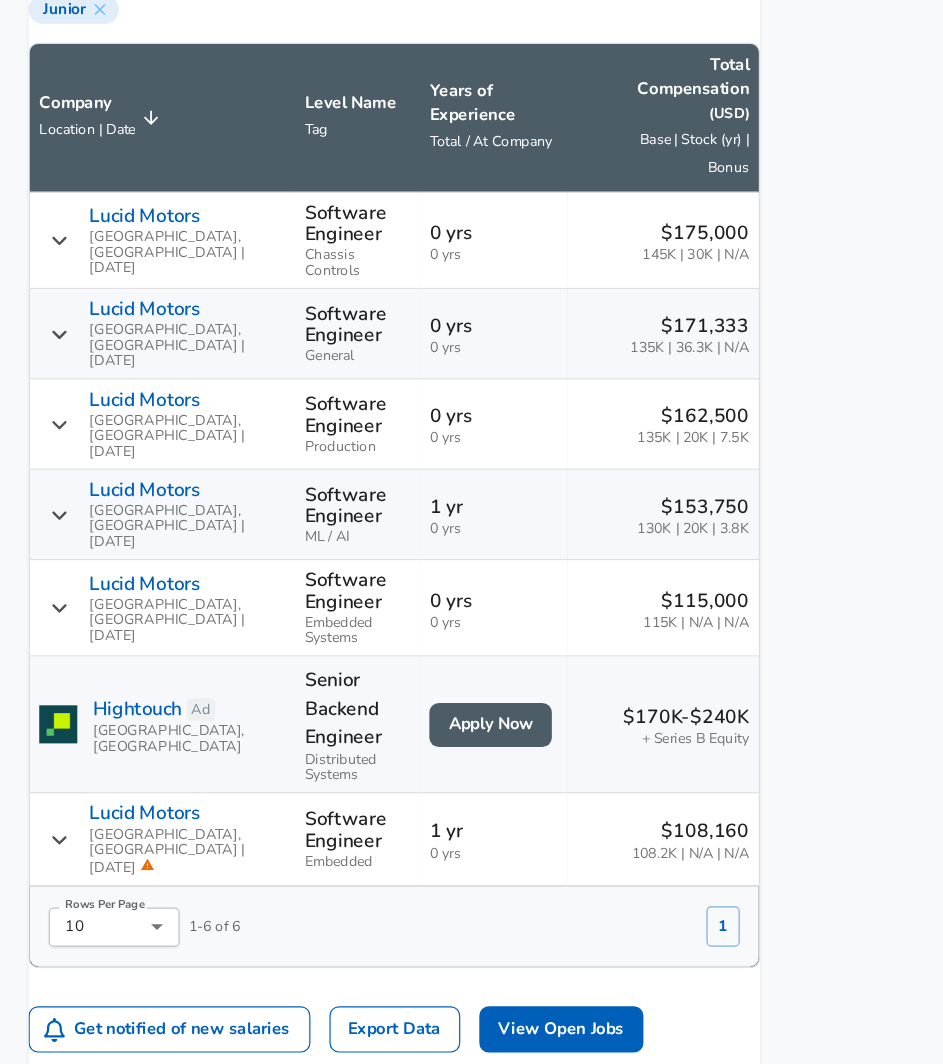scroll, scrollTop: 1139, scrollLeft: 0, axis: vertical 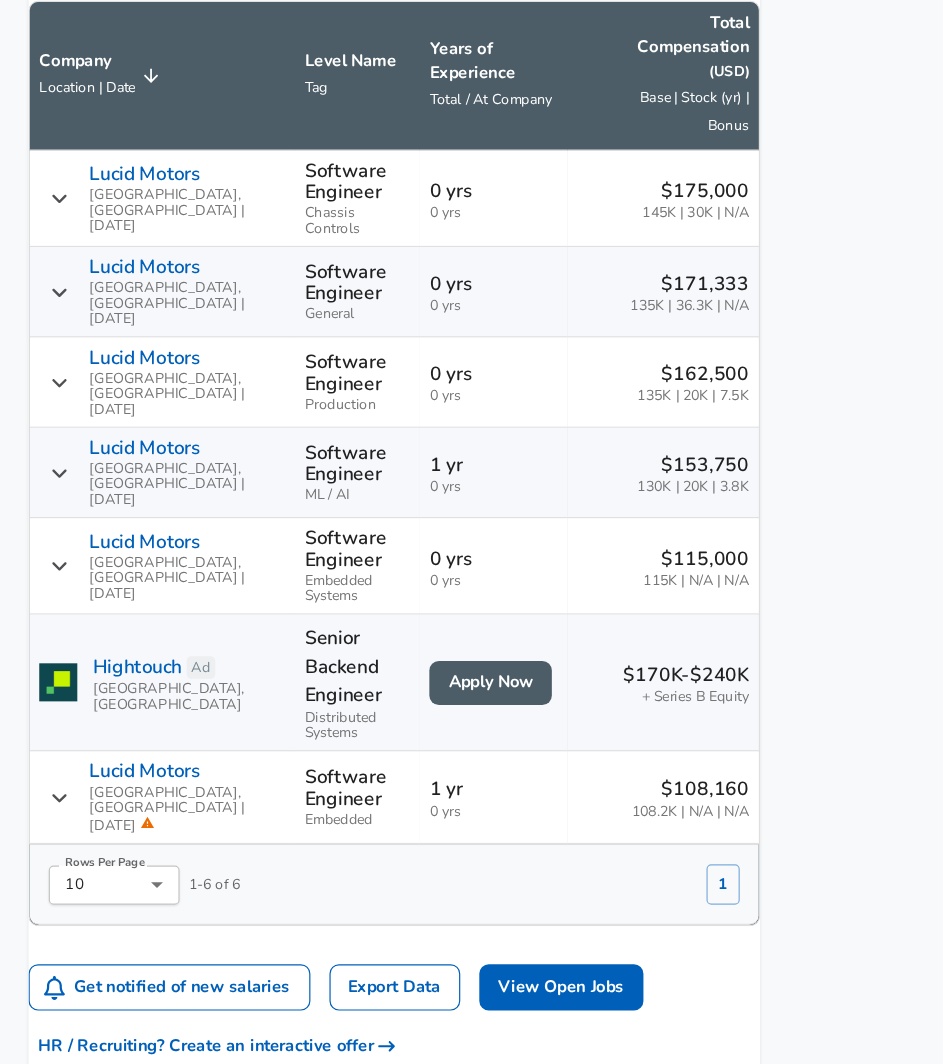 click on "0    yrs   0    yrs" at bounding box center (415, 336) 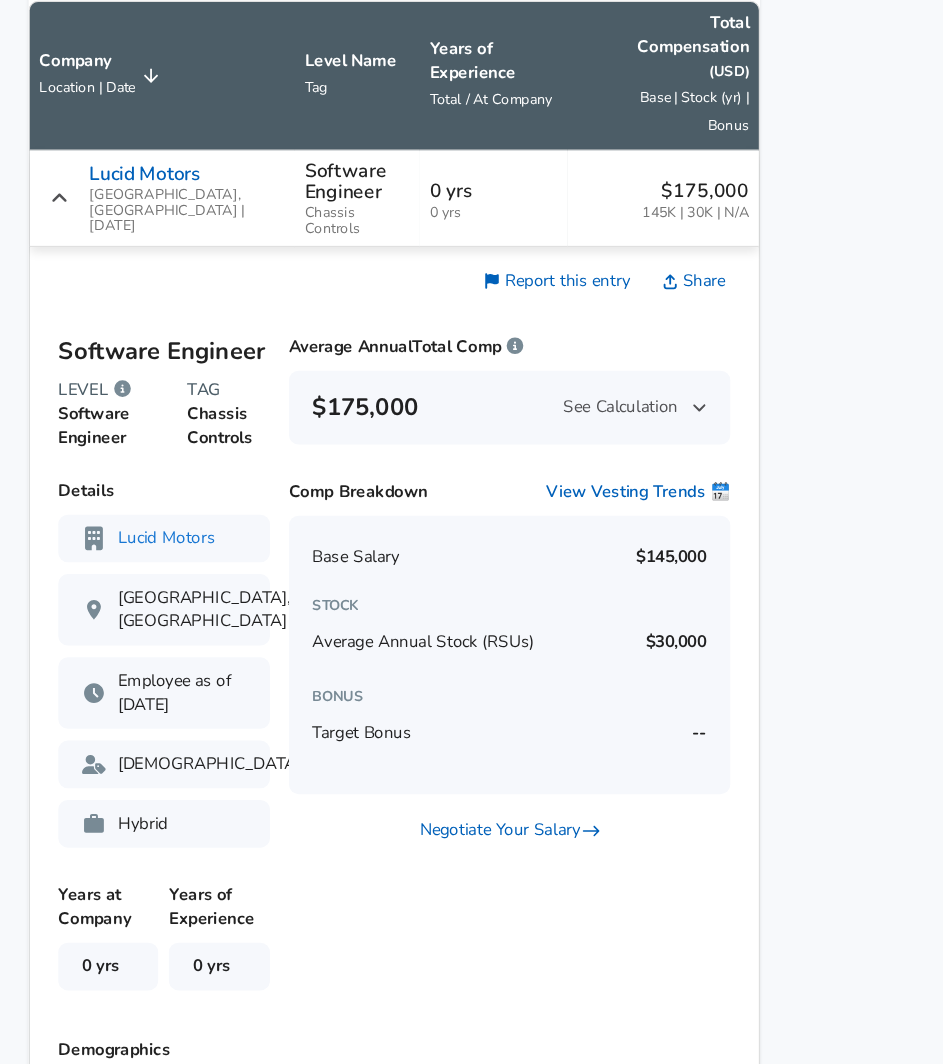 click on "0    yrs   0    yrs" at bounding box center [415, 336] 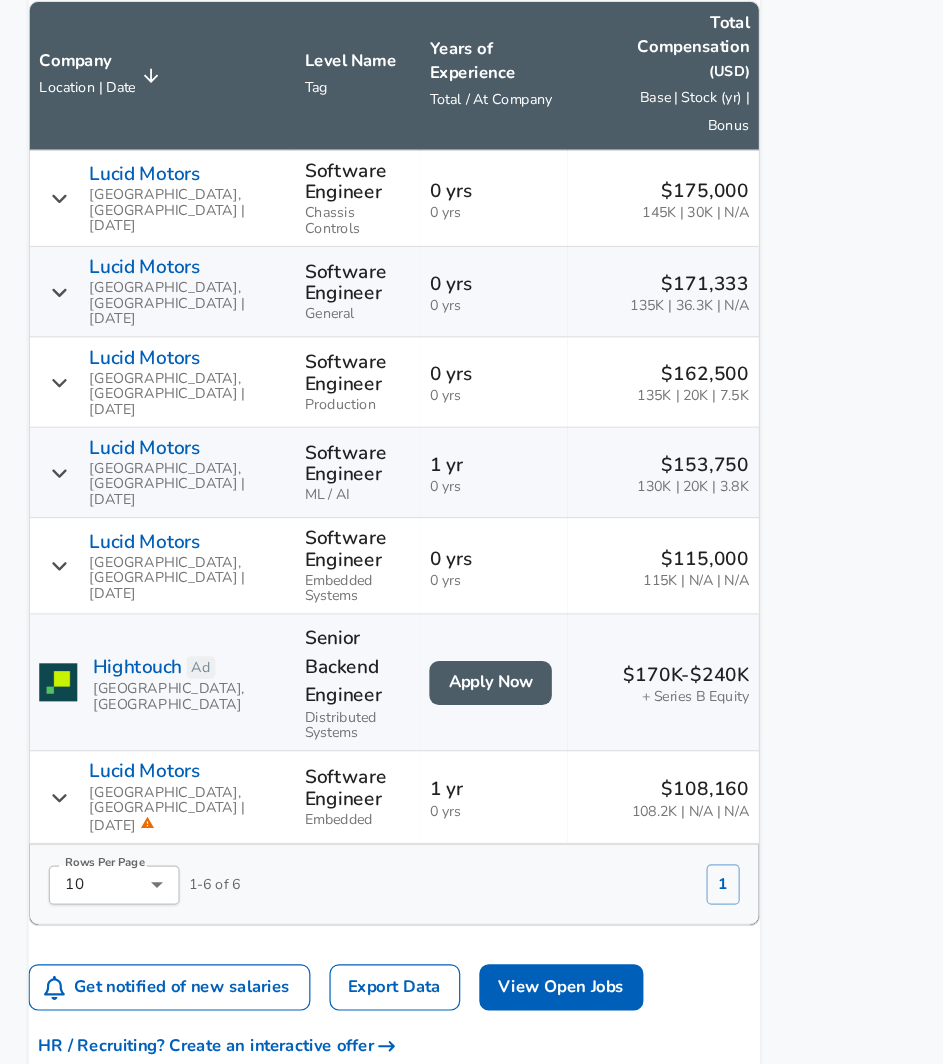 click on "0    yrs" at bounding box center [415, 408] 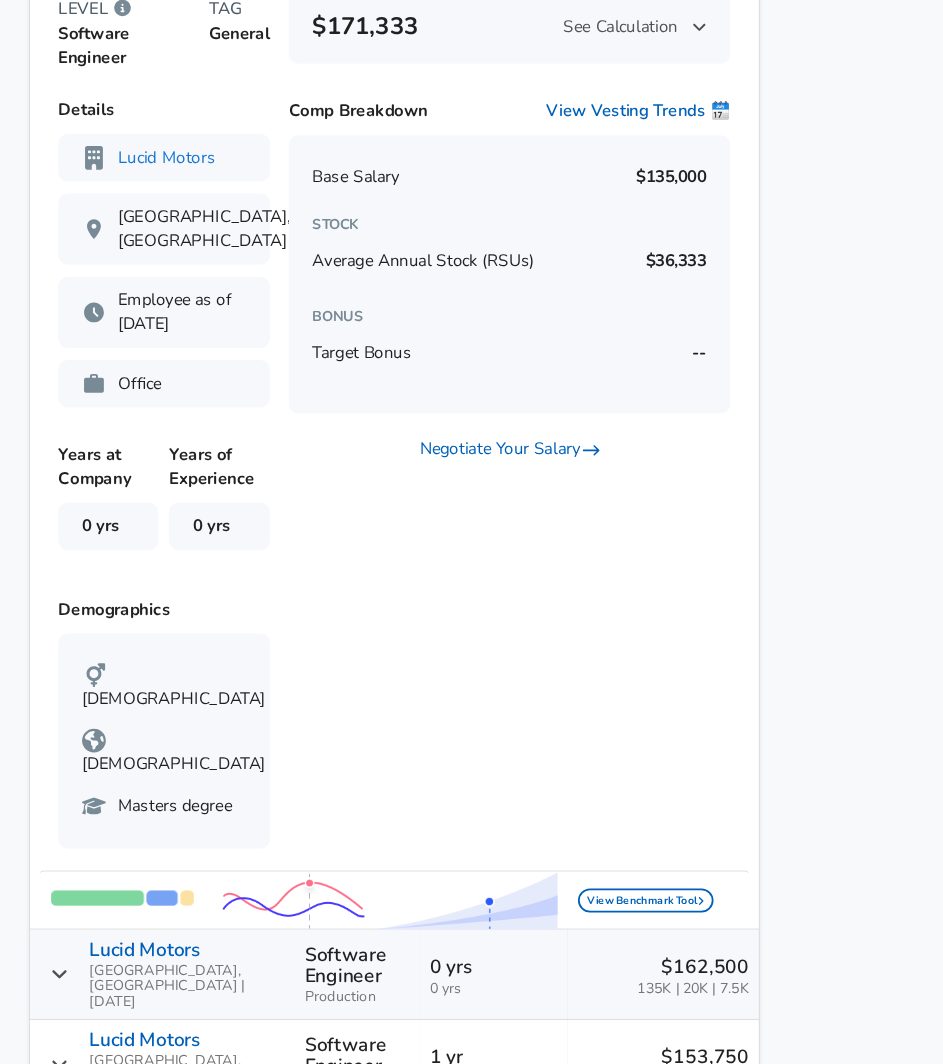 scroll, scrollTop: 1526, scrollLeft: 0, axis: vertical 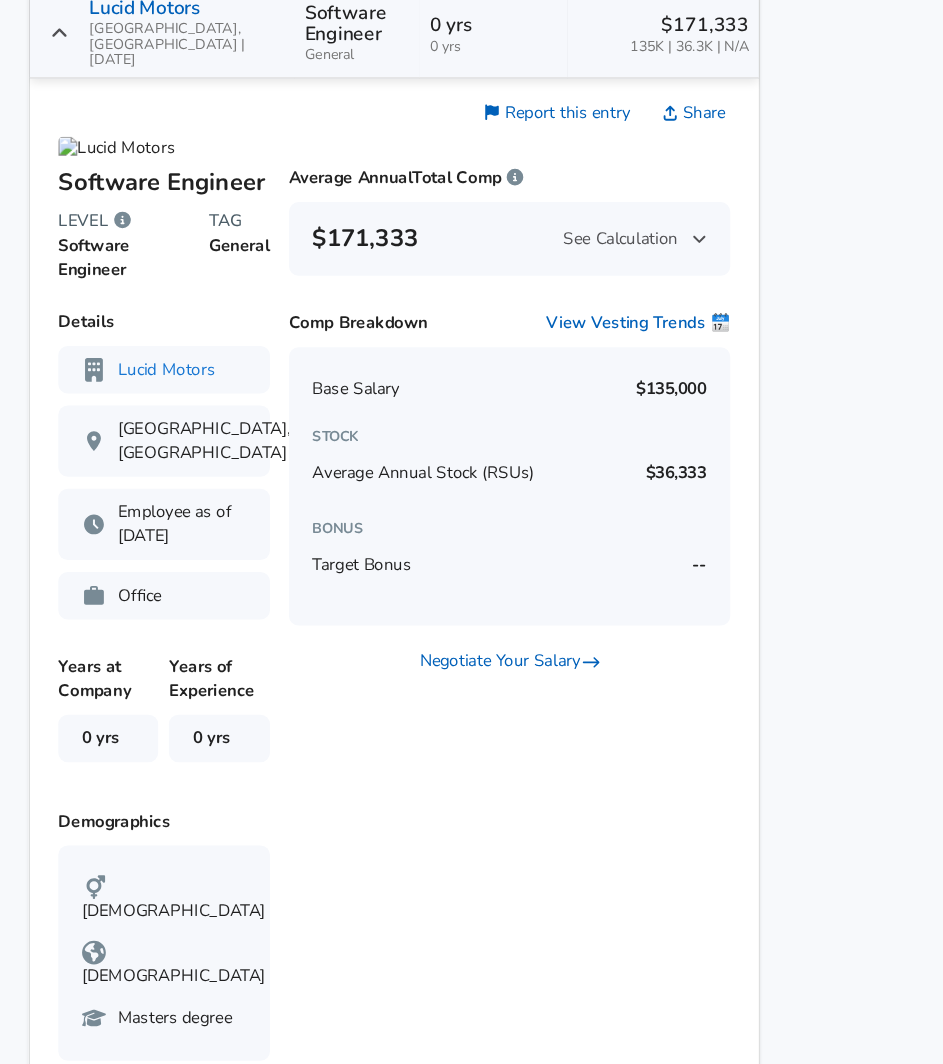 click on "0    yrs   0    yrs" at bounding box center (415, 28) 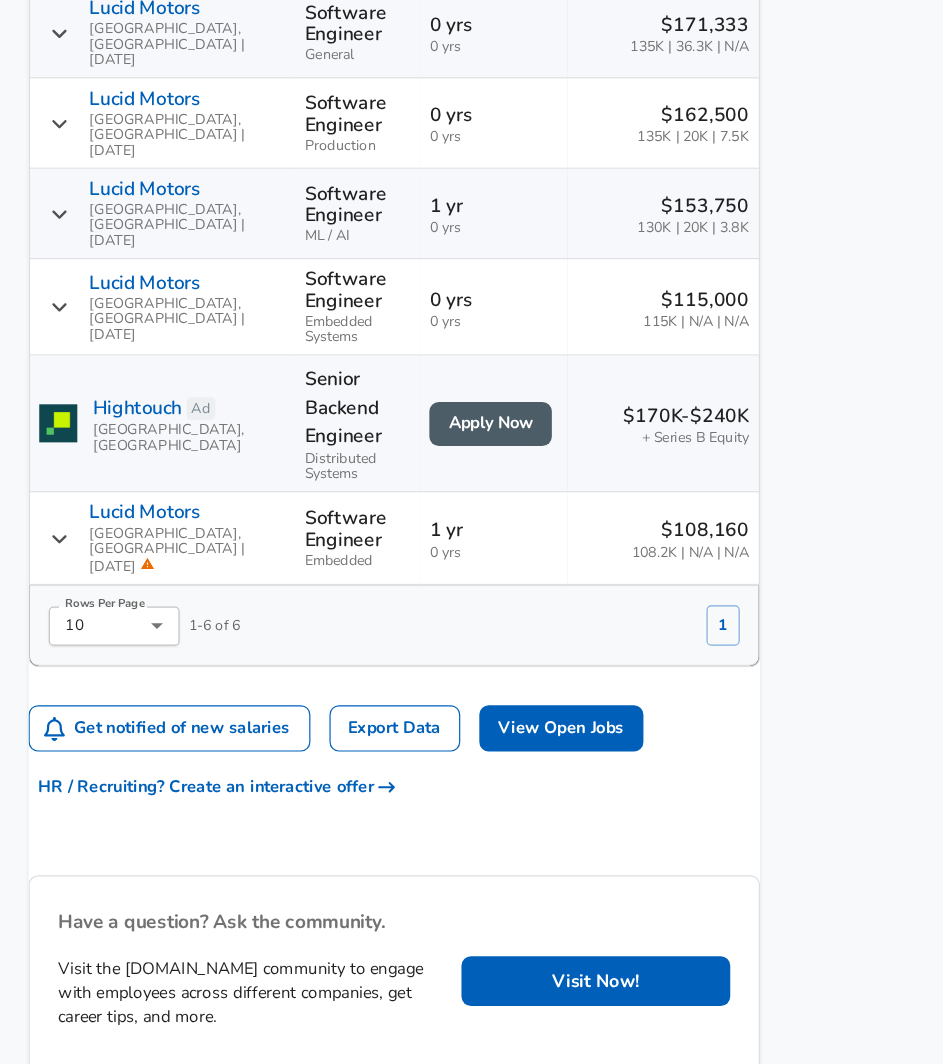 click on "0    yrs" at bounding box center [415, 115] 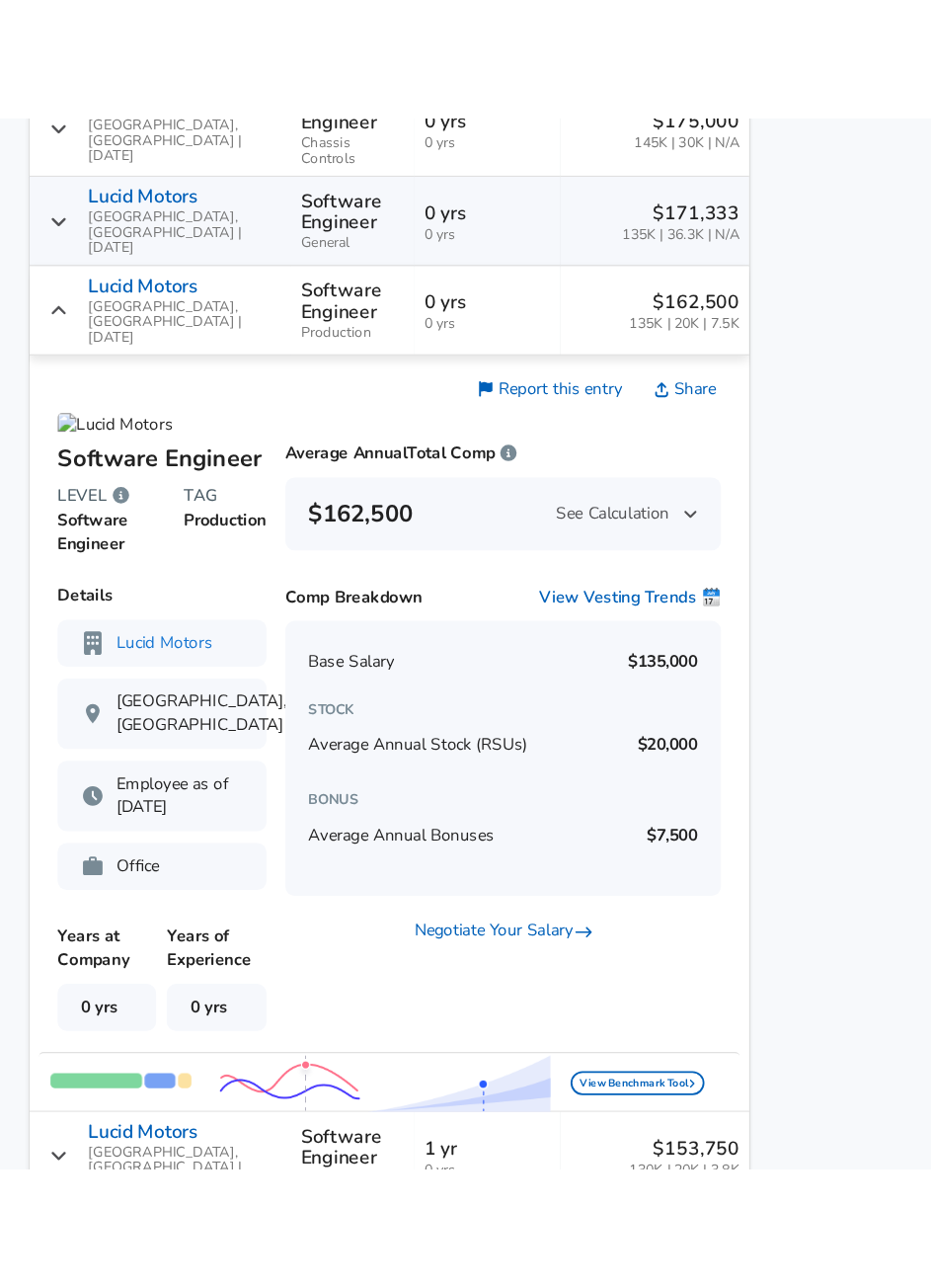 scroll, scrollTop: 1412, scrollLeft: 0, axis: vertical 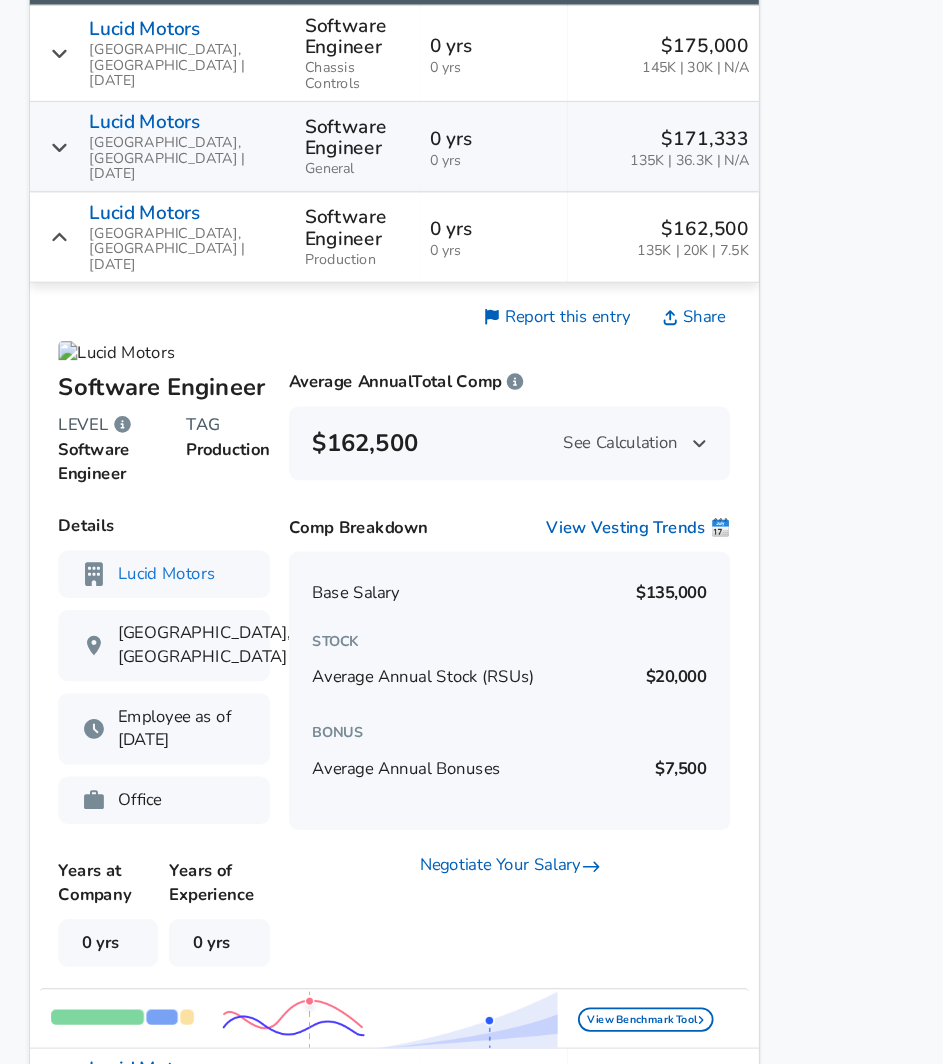 click on "0    yrs   0    yrs" at bounding box center [415, 200] 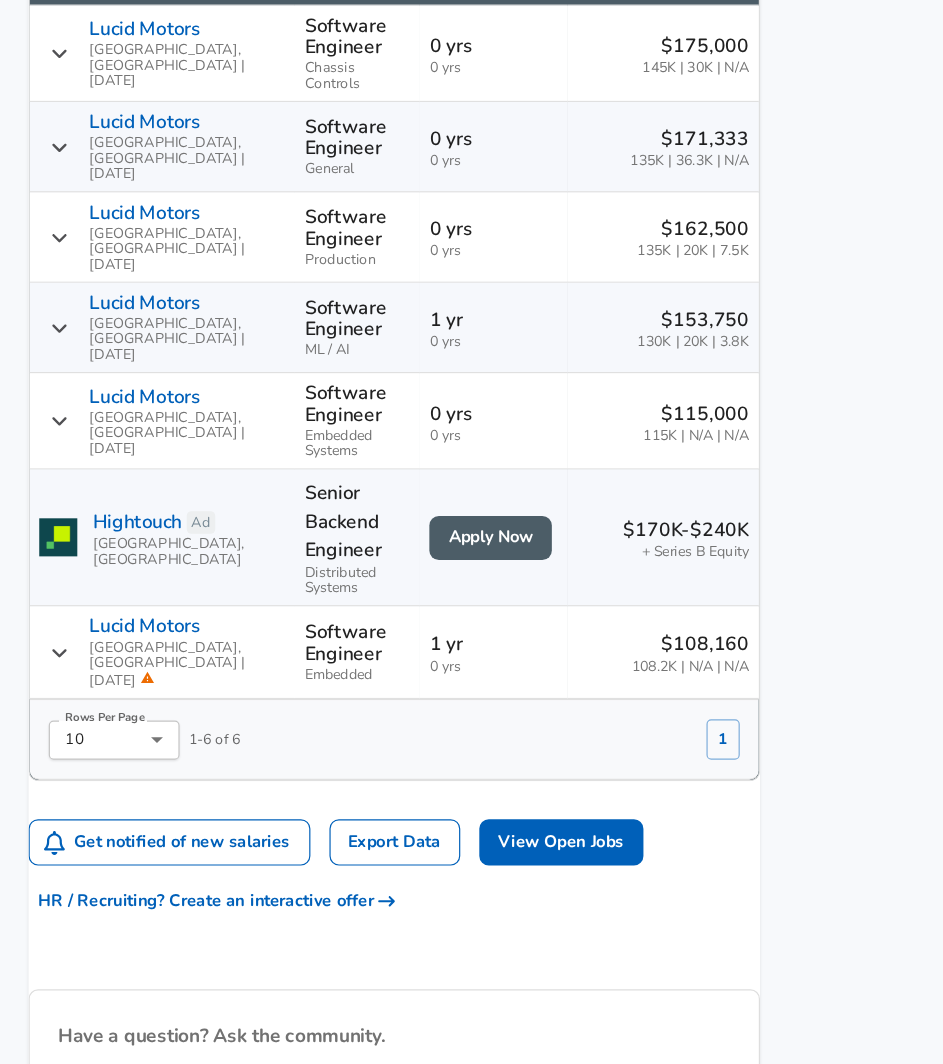 click on "0    yrs" at bounding box center (415, 135) 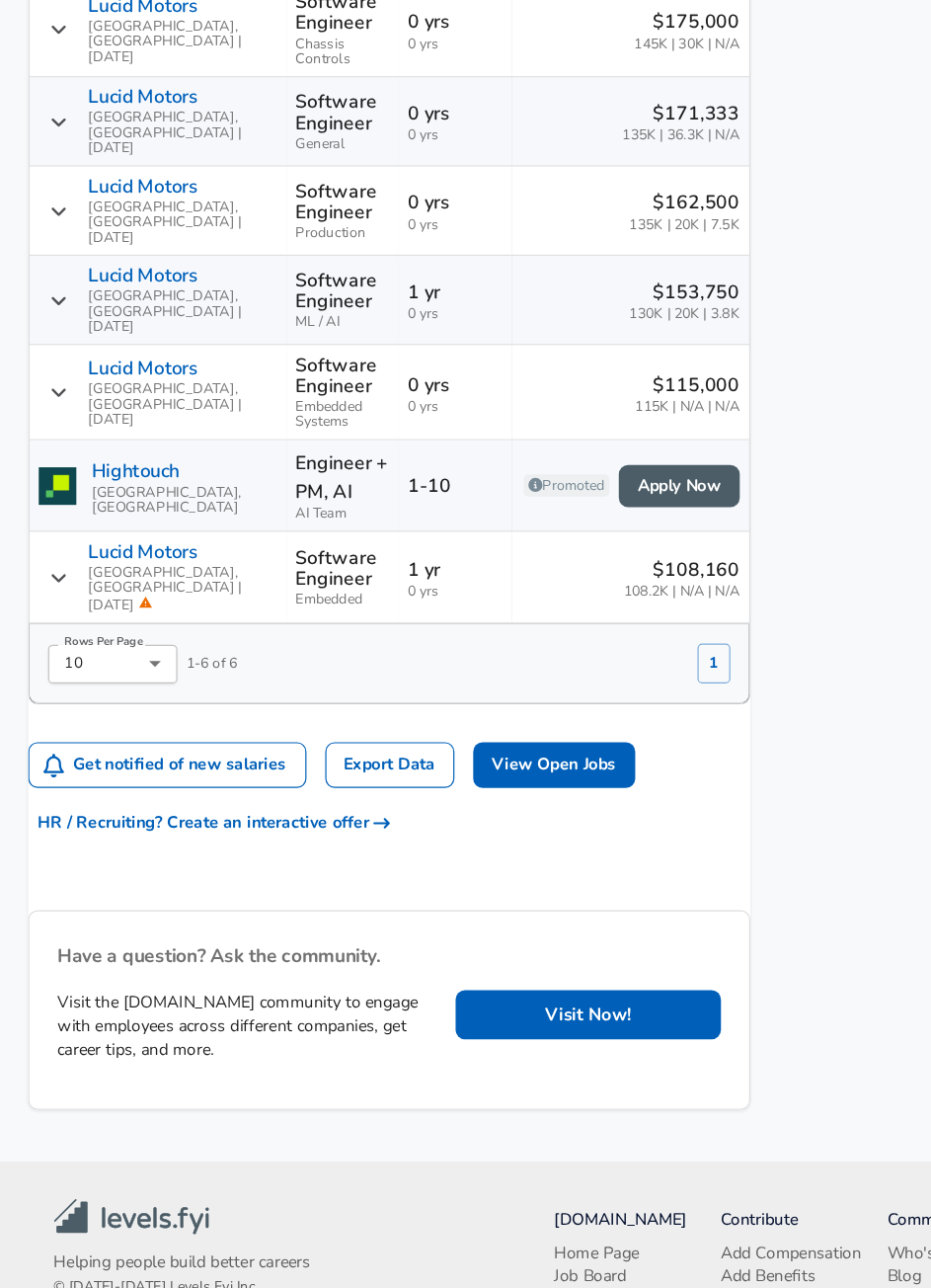 scroll, scrollTop: 1403, scrollLeft: 0, axis: vertical 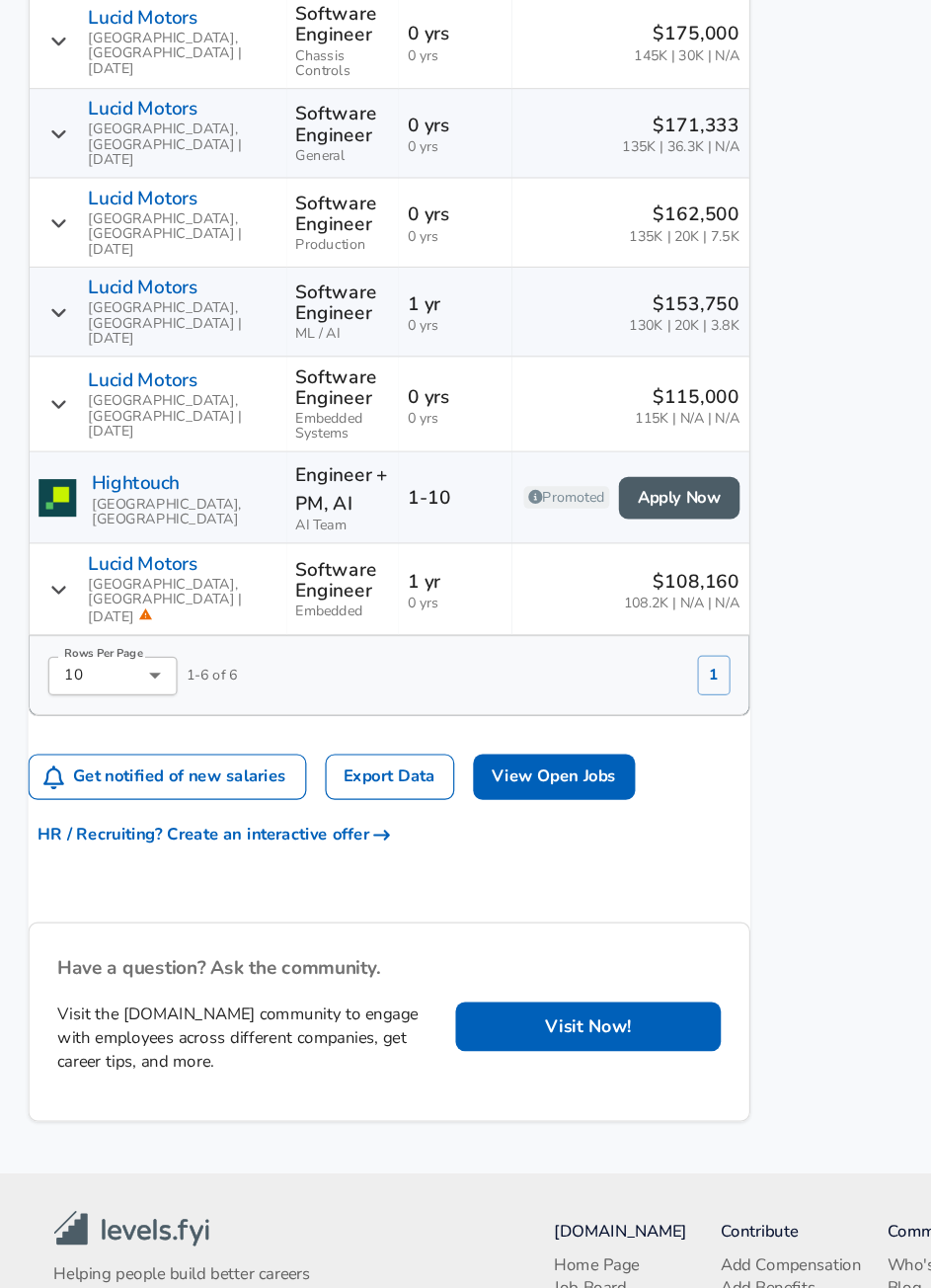click on "Featured Jobs Software Engineer, Distributed Systems Hightouch  •  [GEOGRAPHIC_DATA], [US_STATE], [GEOGRAPHIC_DATA]   • Ad Principal DevOps Engineer Turbineone  •  [GEOGRAPHIC_DATA], [US_STATE], [GEOGRAPHIC_DATA]   • Ad Data Center Systems Engineer Commscope  •  [GEOGRAPHIC_DATA], [GEOGRAPHIC_DATA]   • Ad Principal Machine Learning Engineer, Generative AI for... Snap  •  [GEOGRAPHIC_DATA], [GEOGRAPHIC_DATA]   Senior Software Engineer Epirus  •  [GEOGRAPHIC_DATA], [US_STATE], [GEOGRAPHIC_DATA]   See all jobs ➜ Related Companies Tesla Electronic Arts Yelp Grubhub Pandora See all companies ➜ Other Resources End of Year Pay Report Calculate Total Comp" at bounding box center (769, -90) 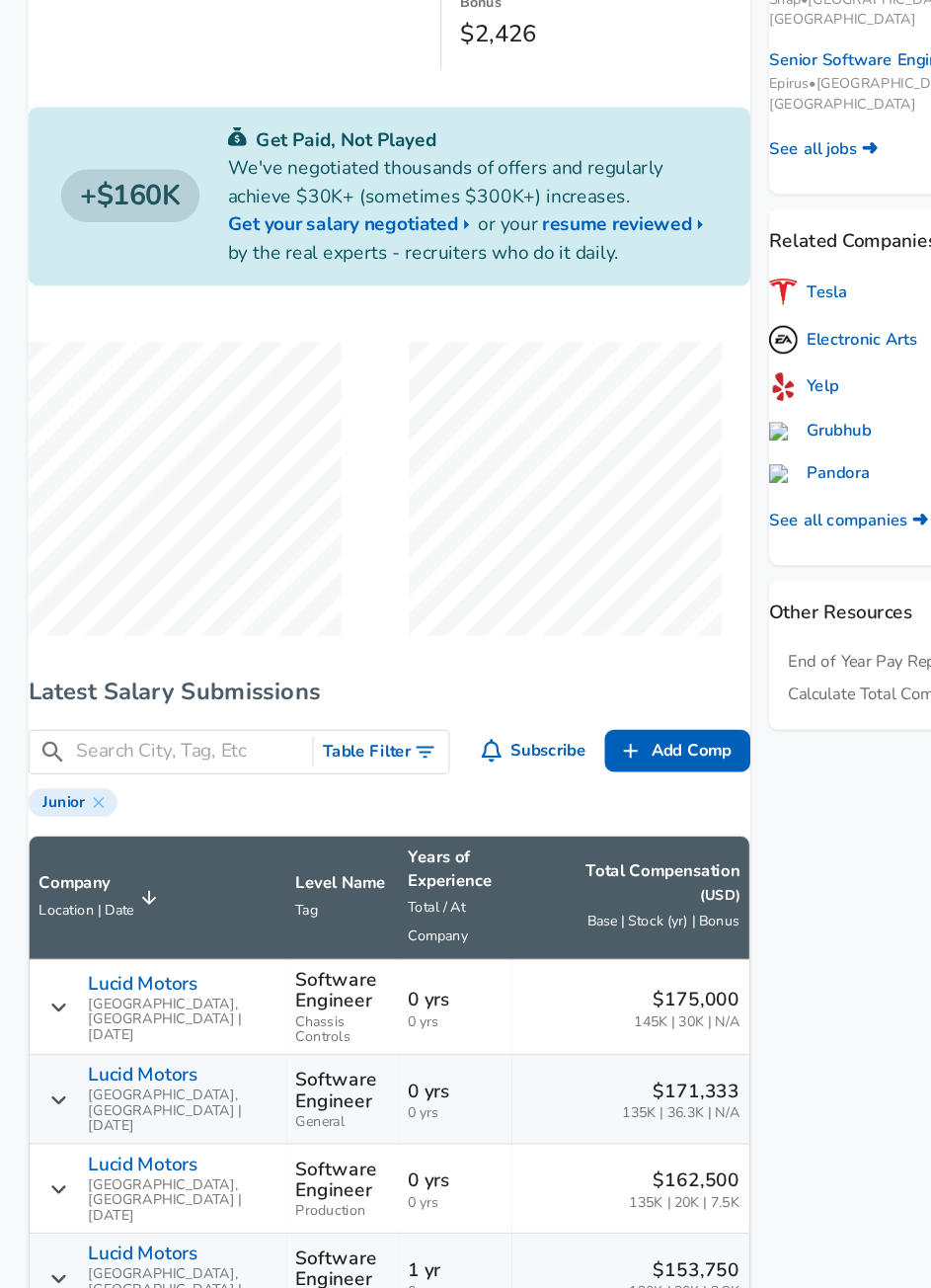 scroll, scrollTop: 323, scrollLeft: 0, axis: vertical 